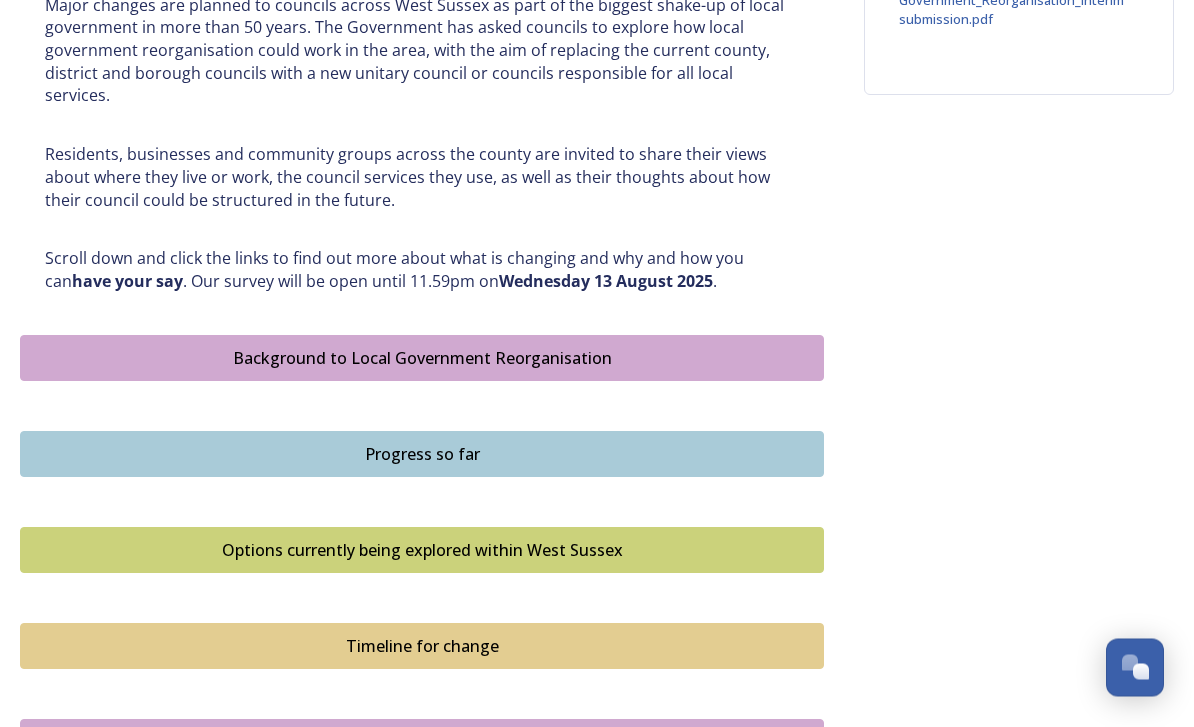 scroll, scrollTop: 898, scrollLeft: 0, axis: vertical 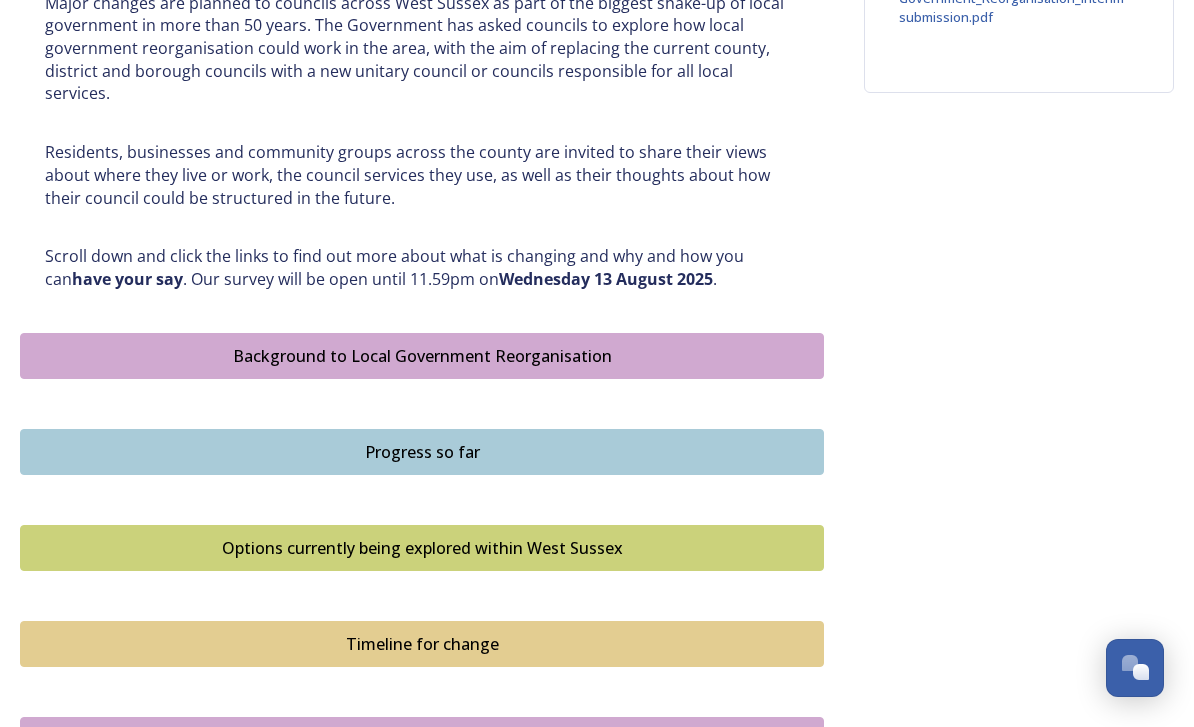 click on "Options currently being explored within West Sussex" at bounding box center [422, 548] 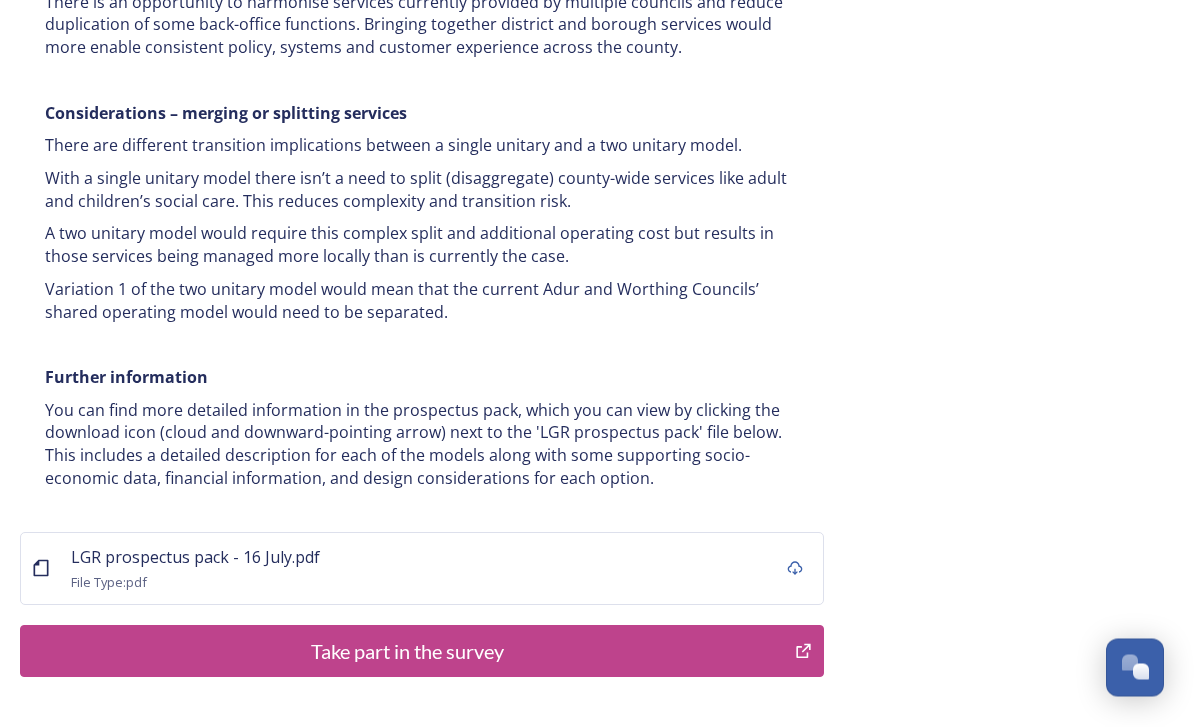 scroll, scrollTop: 3870, scrollLeft: 0, axis: vertical 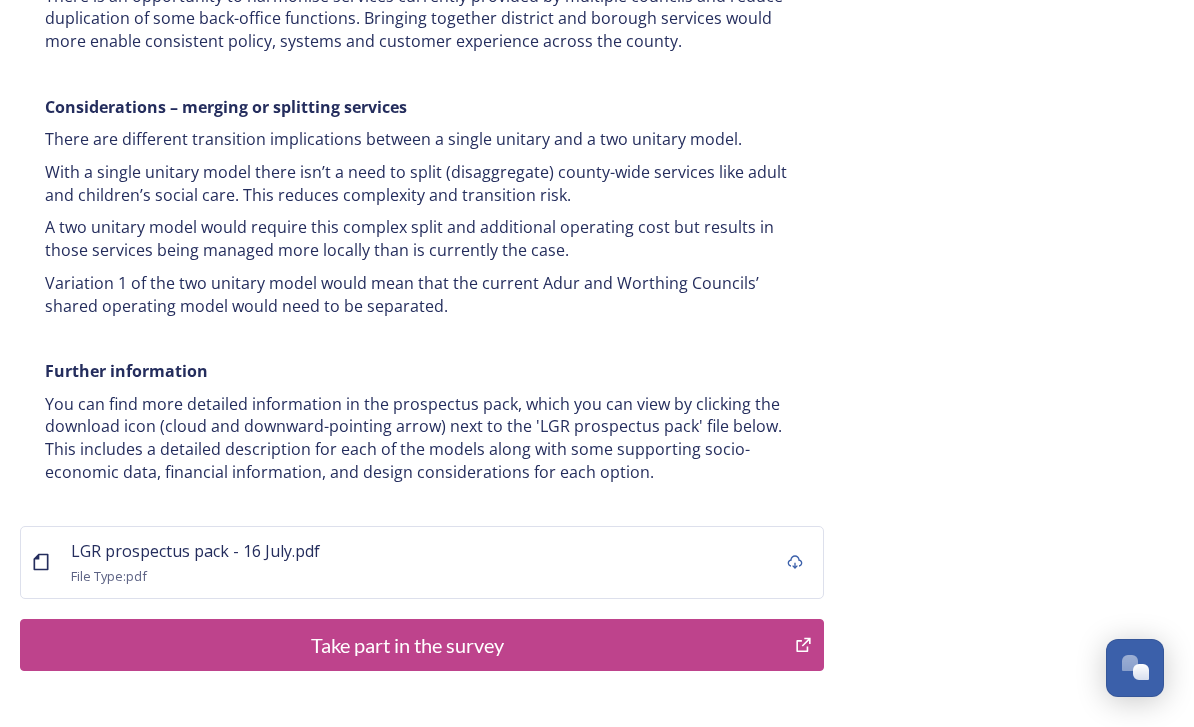 click on "Take part in the survey" at bounding box center [422, 645] 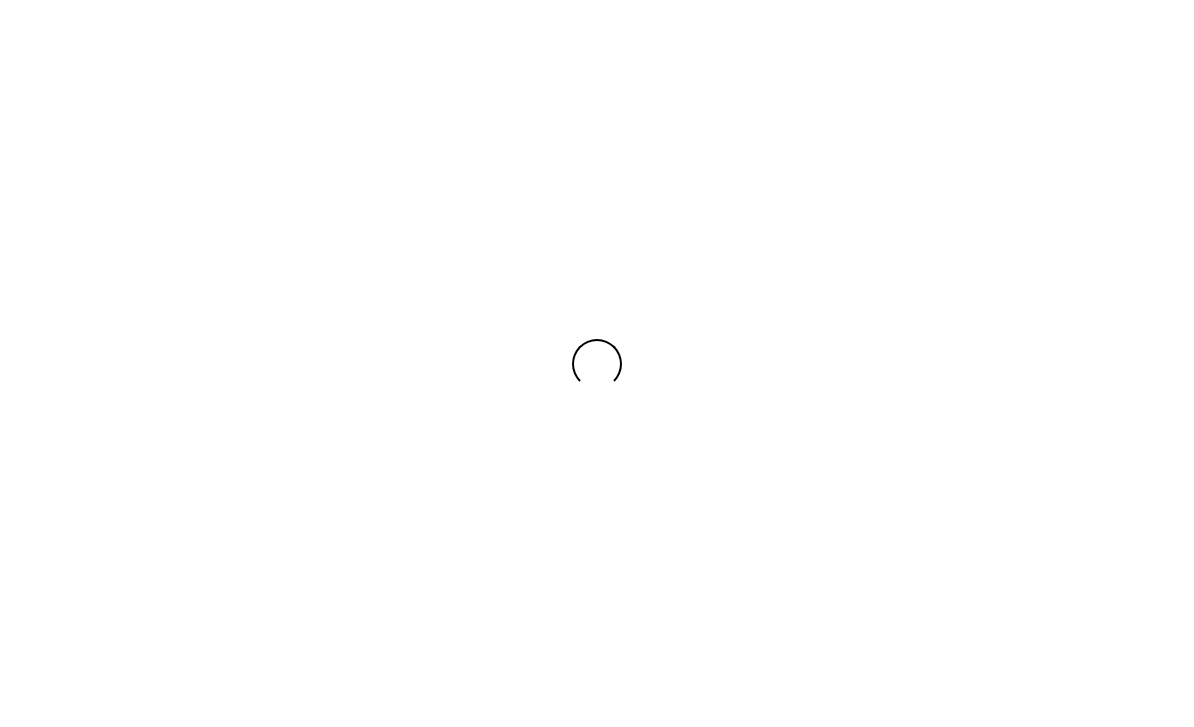 scroll, scrollTop: 0, scrollLeft: 0, axis: both 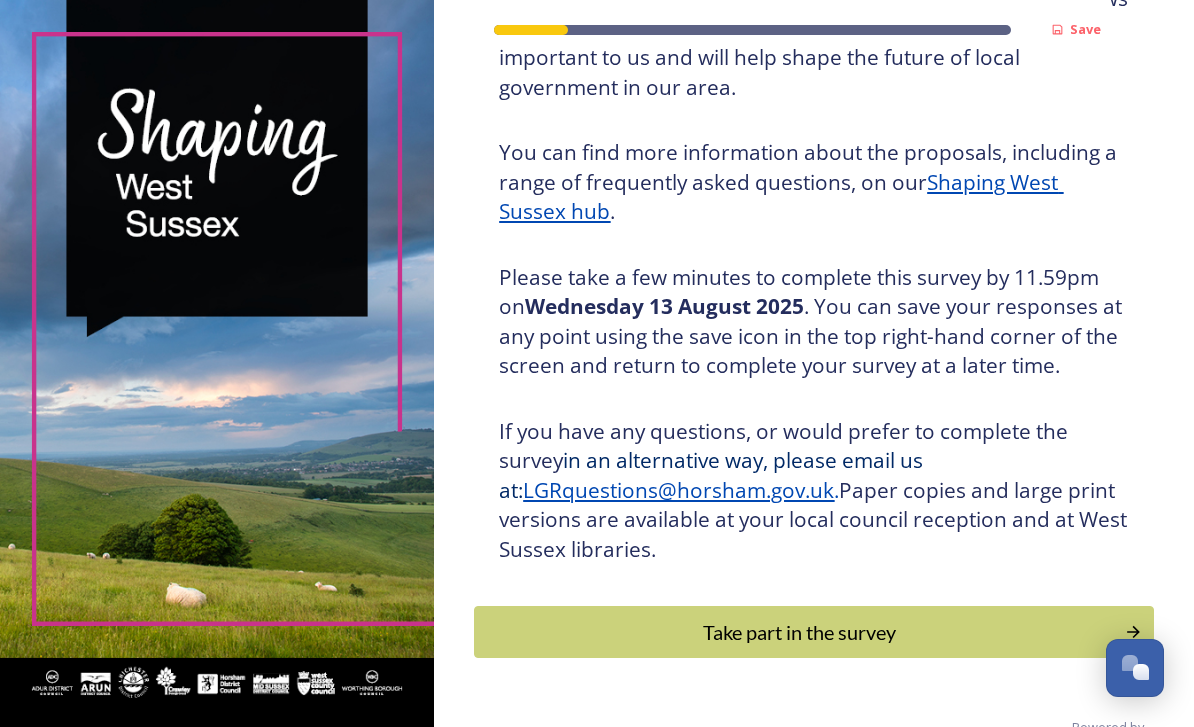 click on "Take part in the survey" at bounding box center [799, 632] 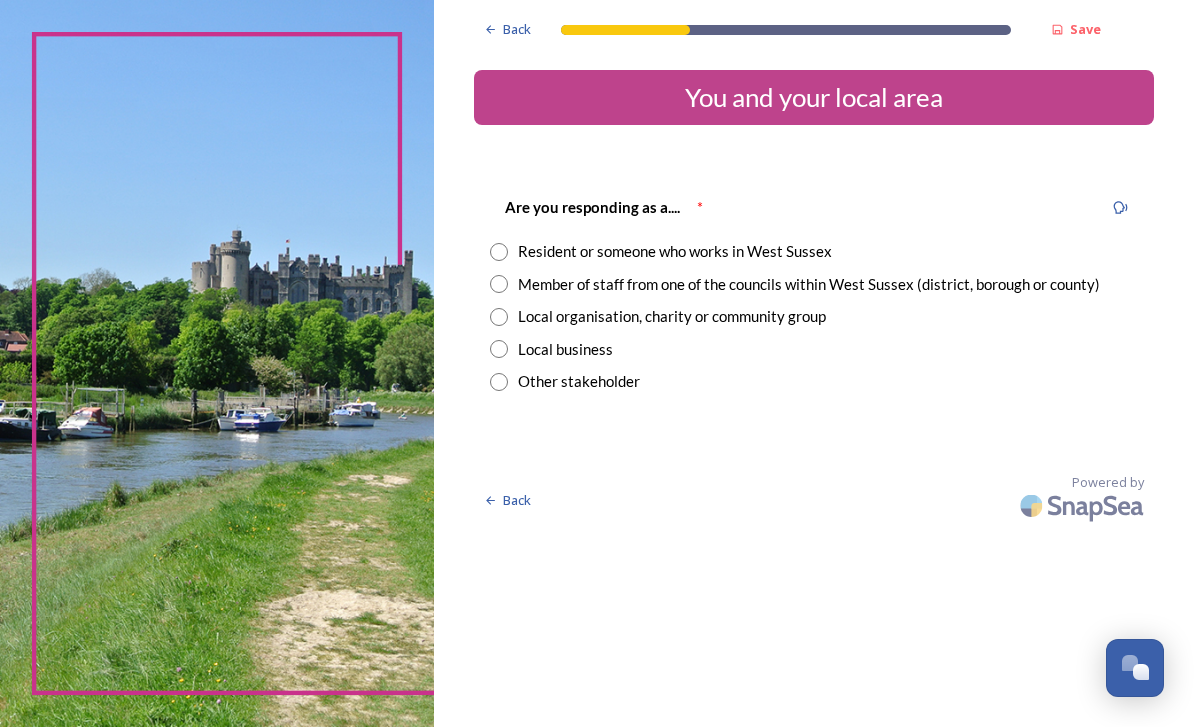 click on "Resident or someone who works in West Sussex" at bounding box center (675, 251) 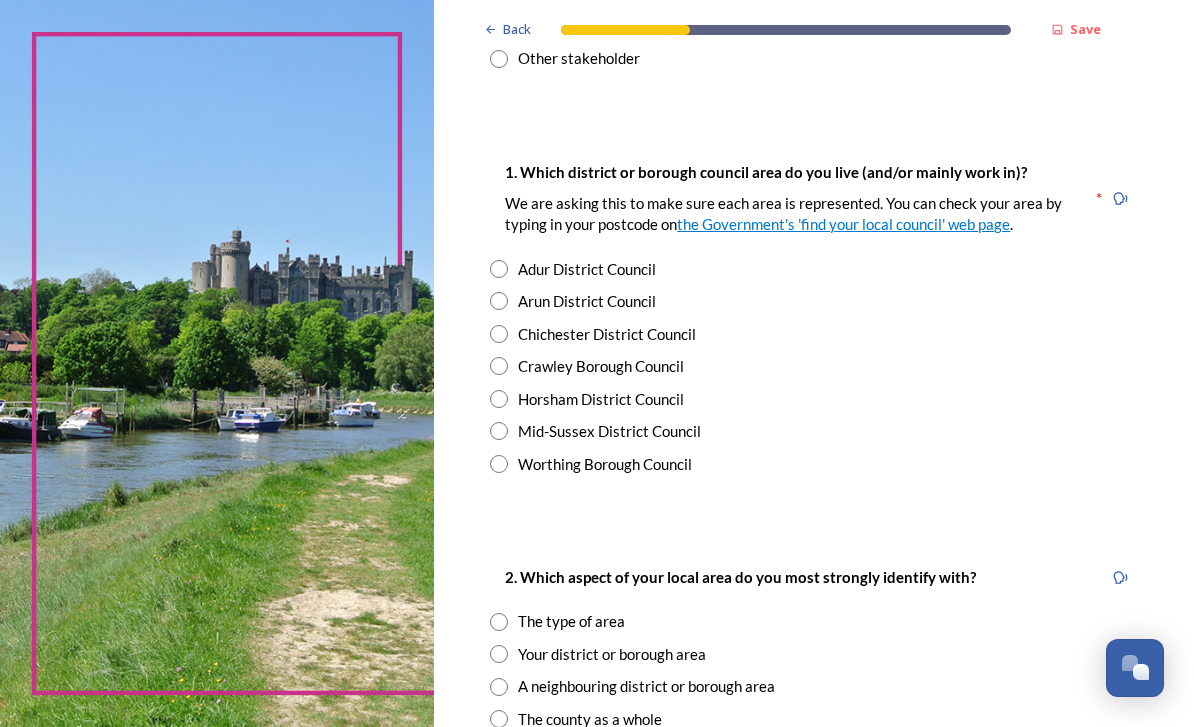 scroll, scrollTop: 323, scrollLeft: 0, axis: vertical 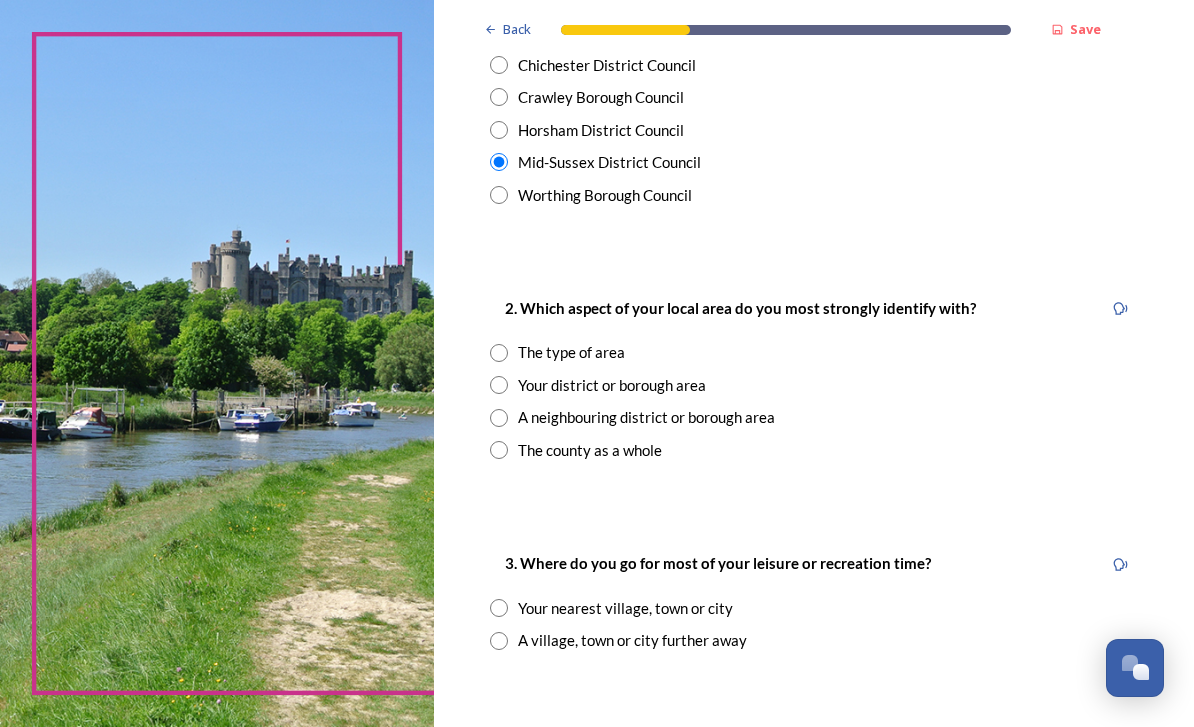 click on "Your district or borough area" at bounding box center (612, 385) 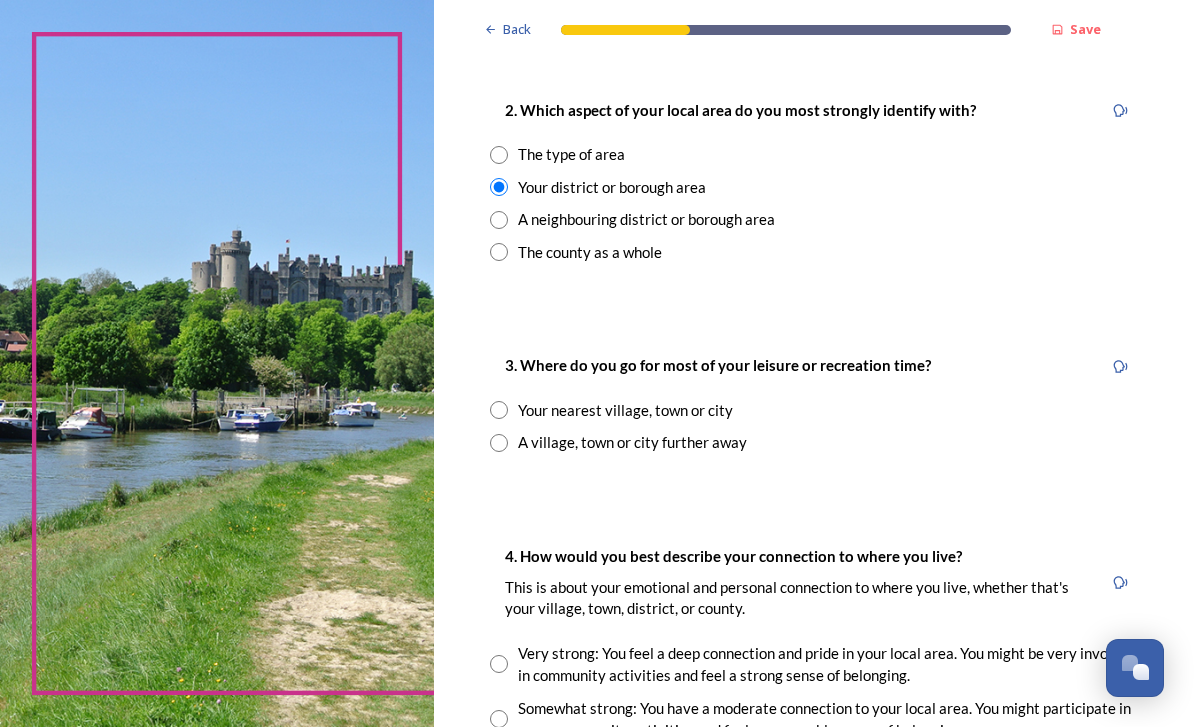 scroll, scrollTop: 790, scrollLeft: 0, axis: vertical 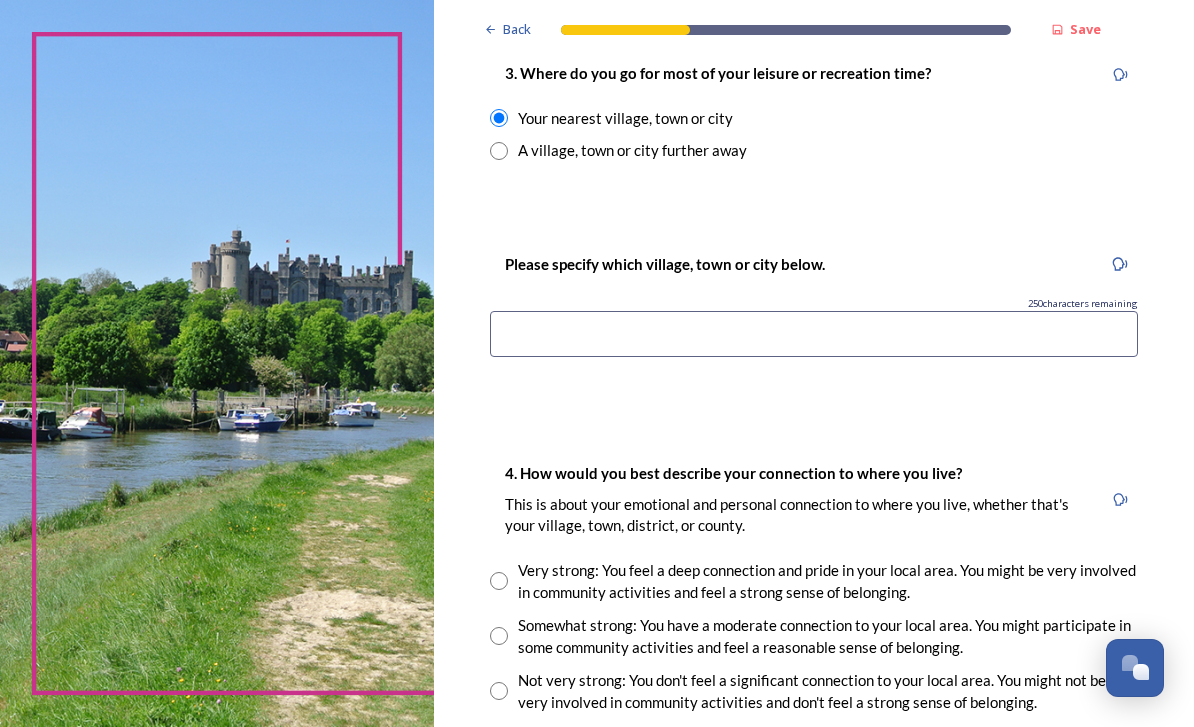 click at bounding box center (814, 334) 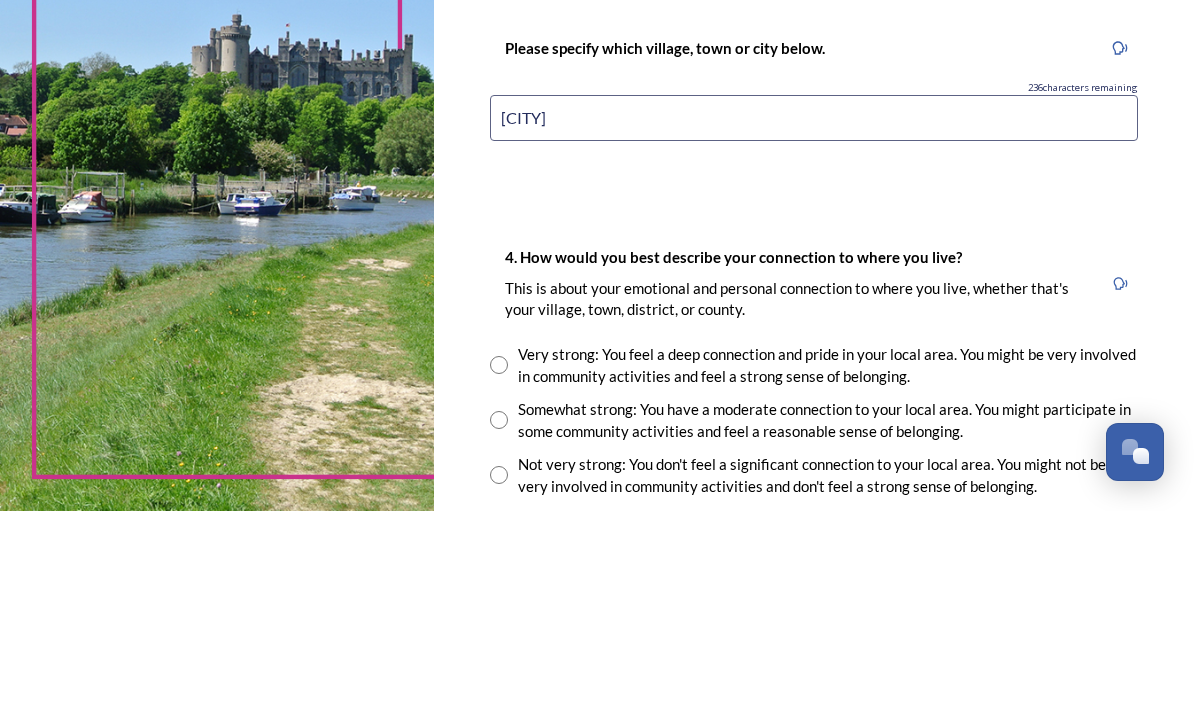 type on "[CITY]" 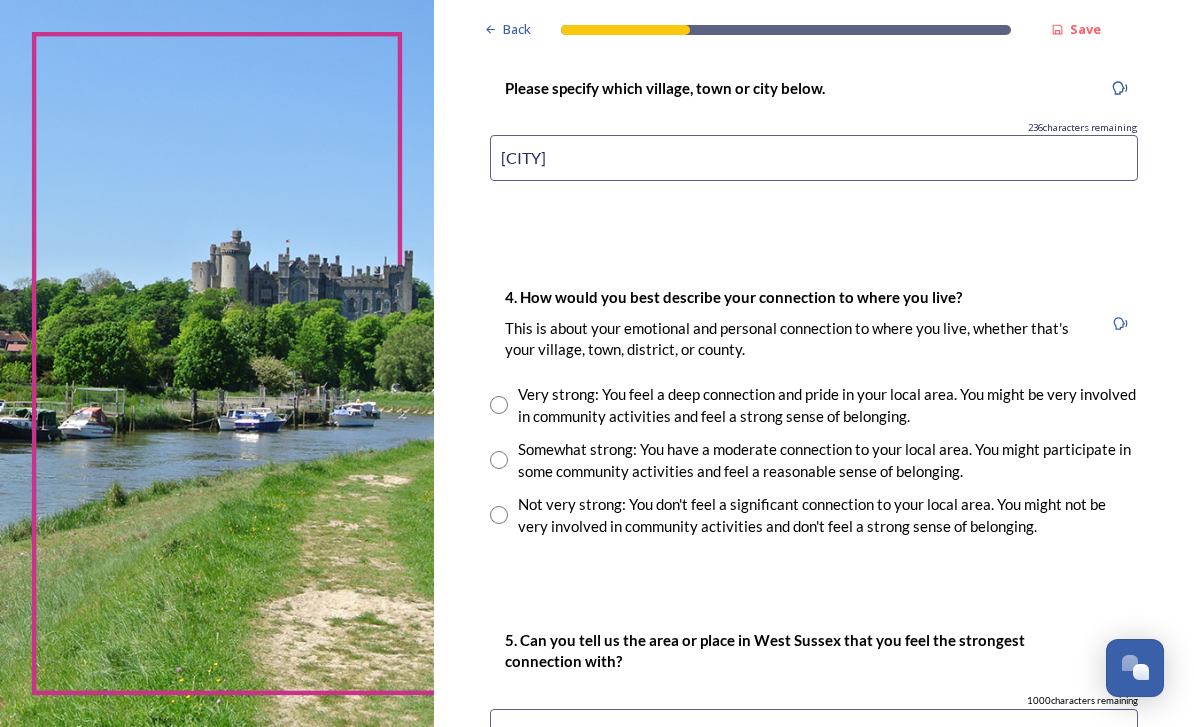 scroll, scrollTop: 1271, scrollLeft: 0, axis: vertical 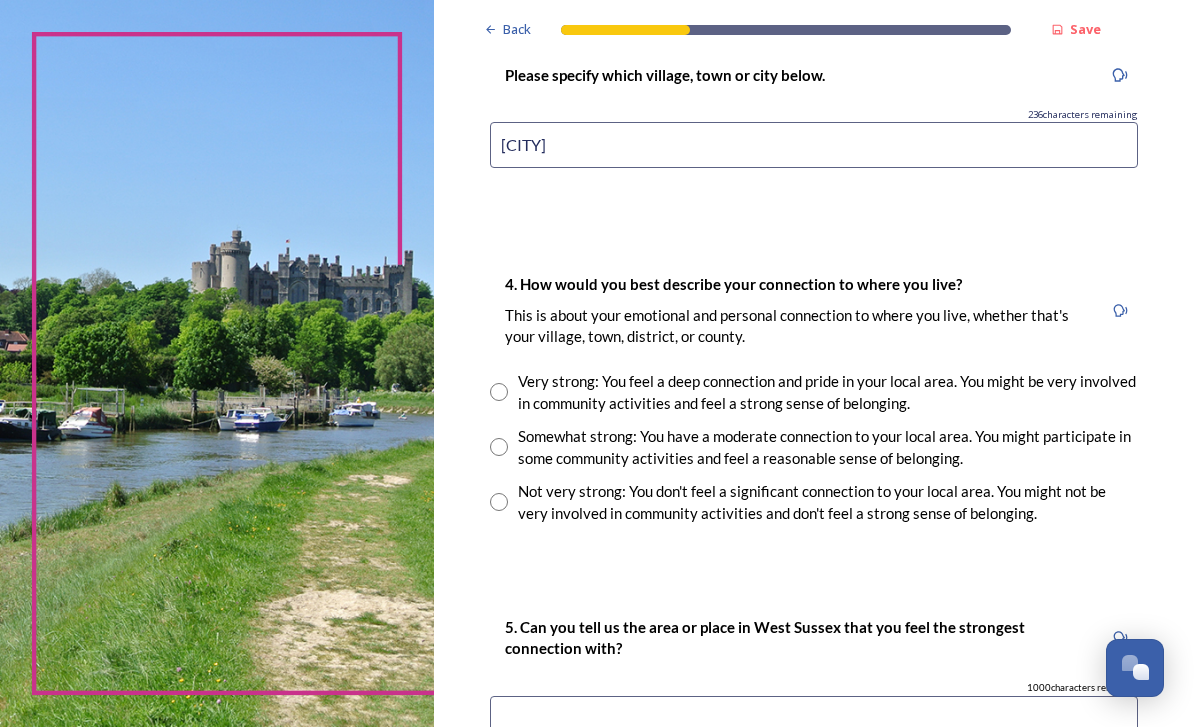 click on "Somewhat strong: You have a moderate connection to your local area. You might participate in some community activities and feel a reasonable sense of belonging." at bounding box center [828, 447] 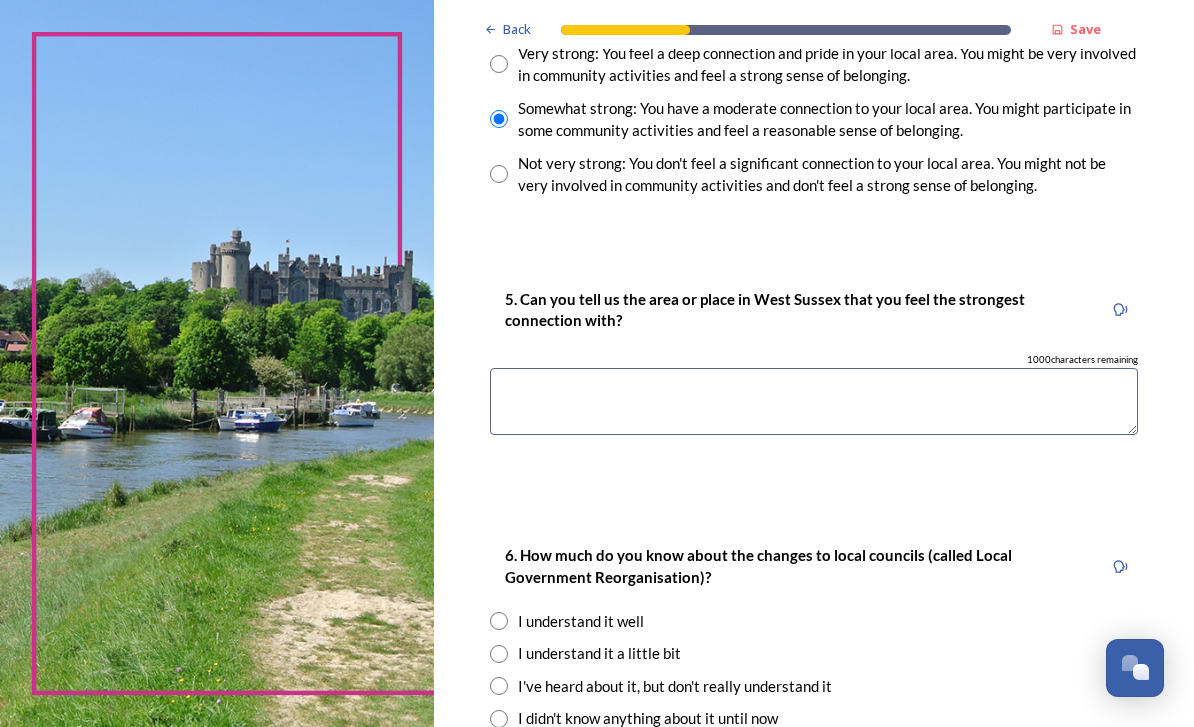 scroll, scrollTop: 1599, scrollLeft: 0, axis: vertical 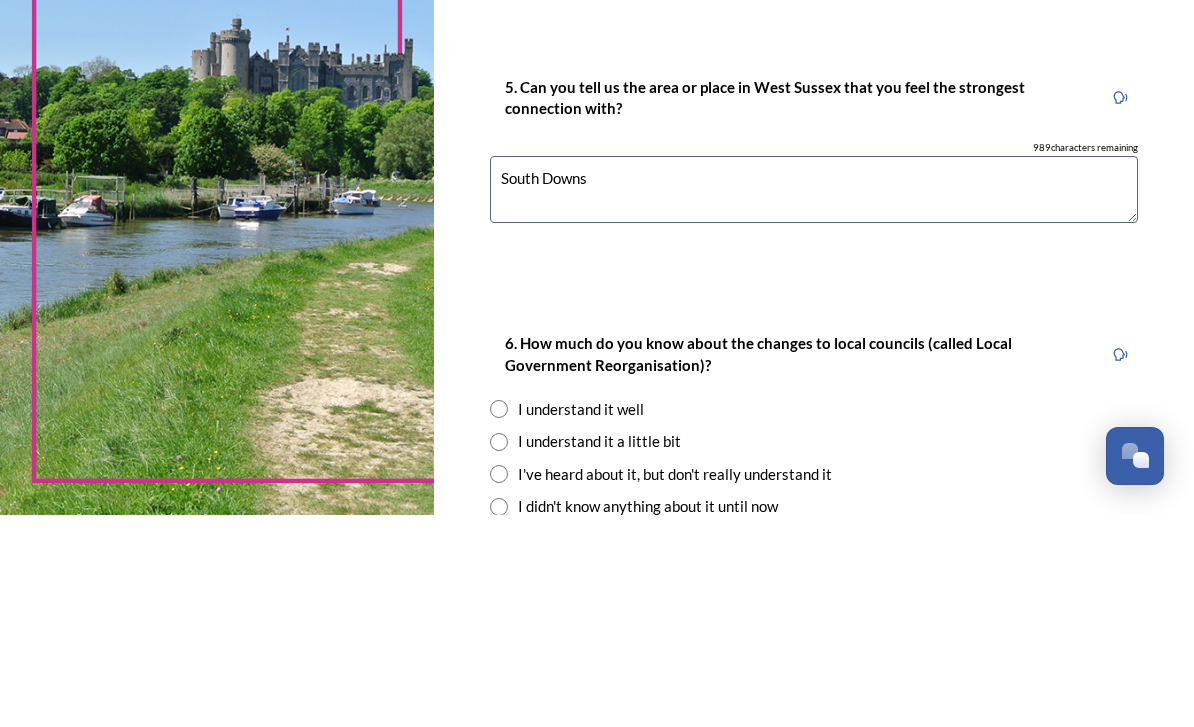 type on "South Downs" 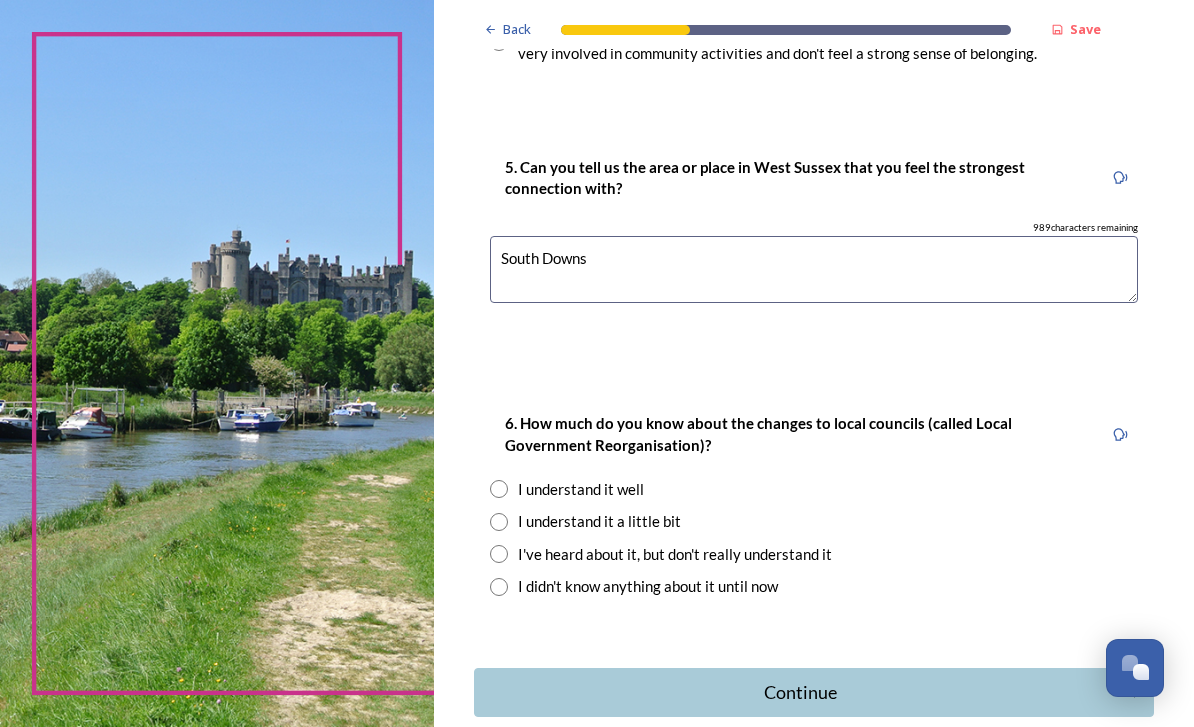 scroll, scrollTop: 1731, scrollLeft: 0, axis: vertical 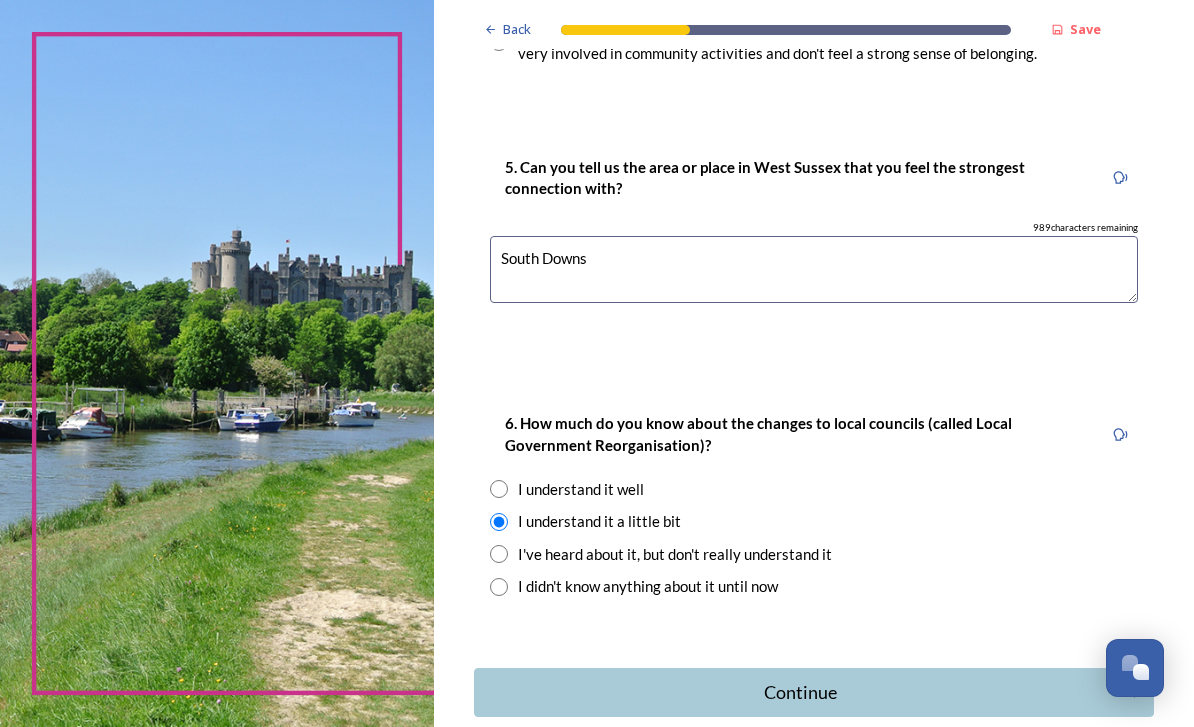 click on "Continue" at bounding box center (800, 692) 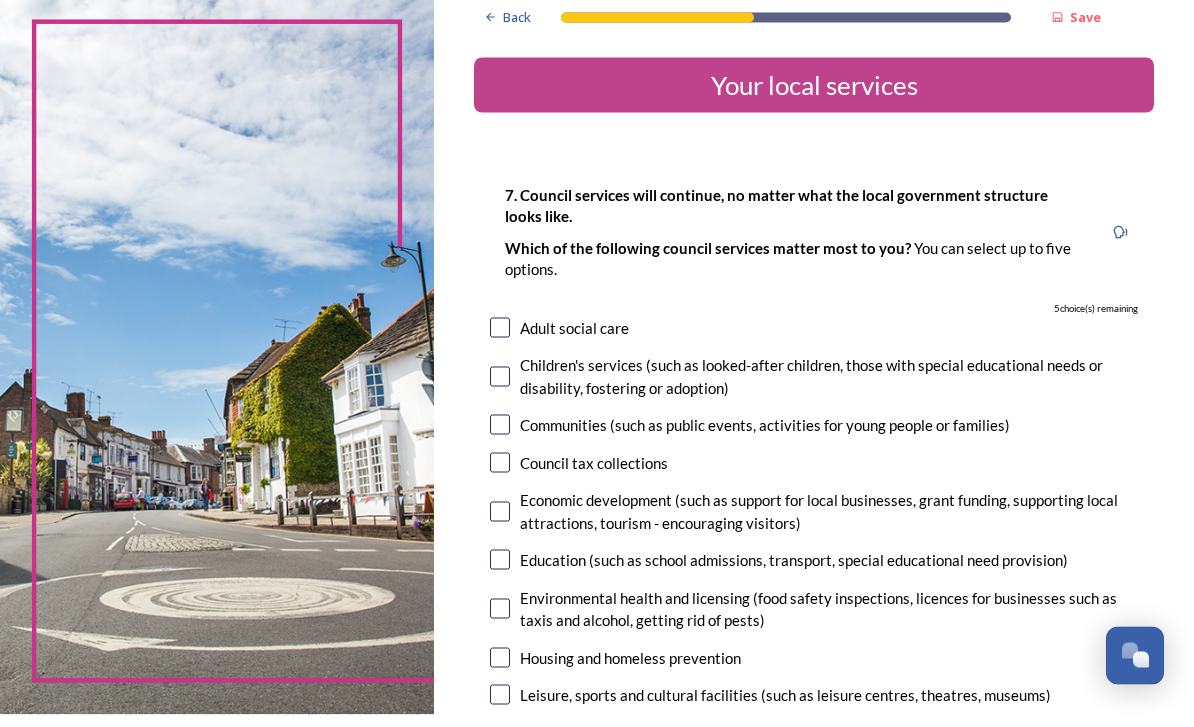 scroll, scrollTop: 64, scrollLeft: 0, axis: vertical 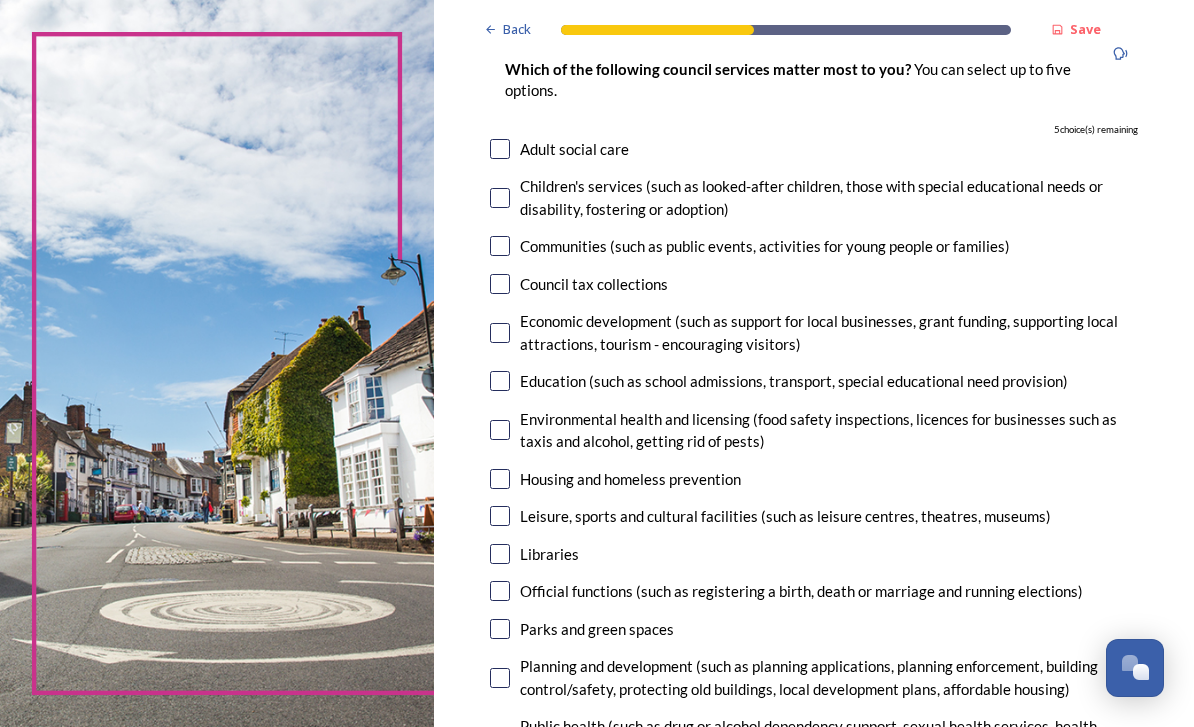 click on "Environmental health and licensing (food safety inspections, licences for businesses such as taxis and alcohol, getting rid of pests)" at bounding box center (829, 430) 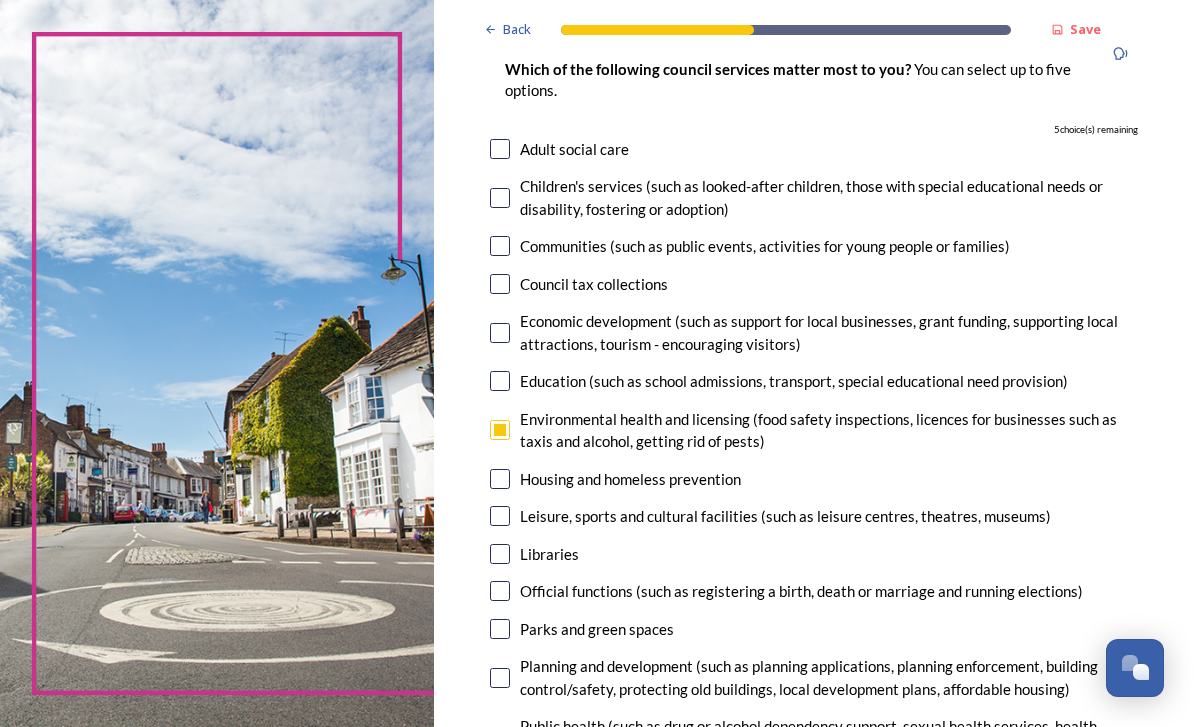 checkbox on "true" 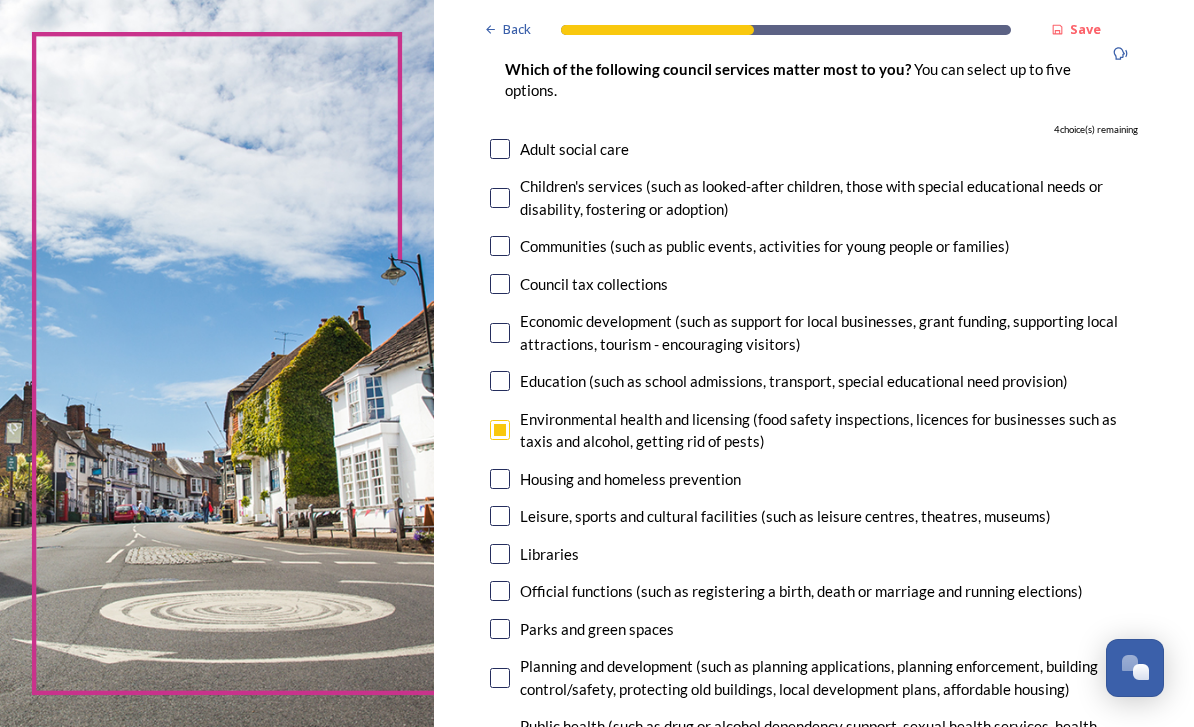 click on "Leisure, sports and cultural facilities (such as leisure centres, theatres, museums)" at bounding box center [785, 516] 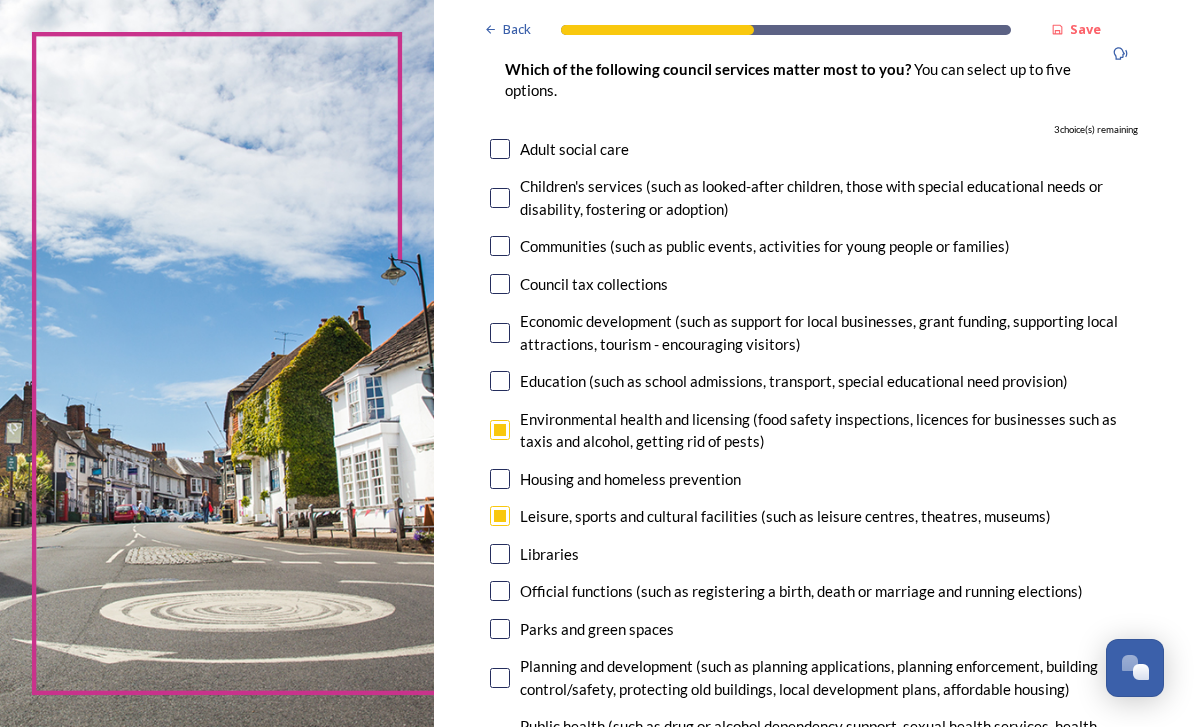 click on "Parks and green spaces" at bounding box center [597, 629] 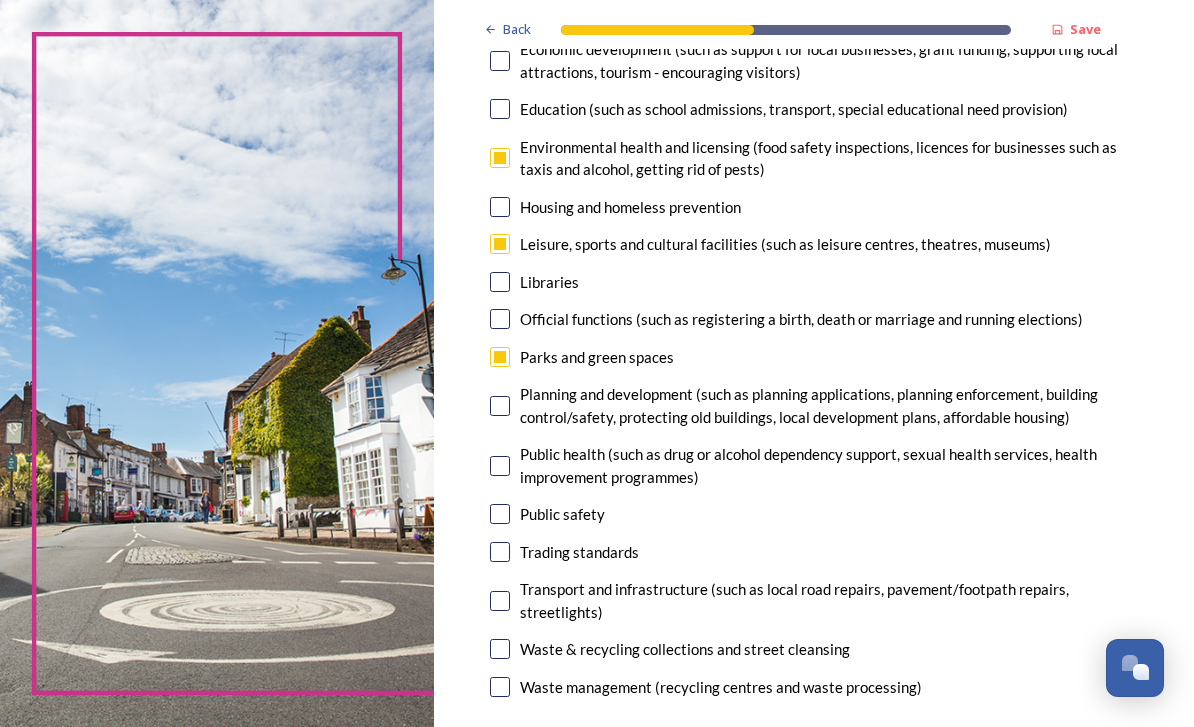 scroll, scrollTop: 463, scrollLeft: 0, axis: vertical 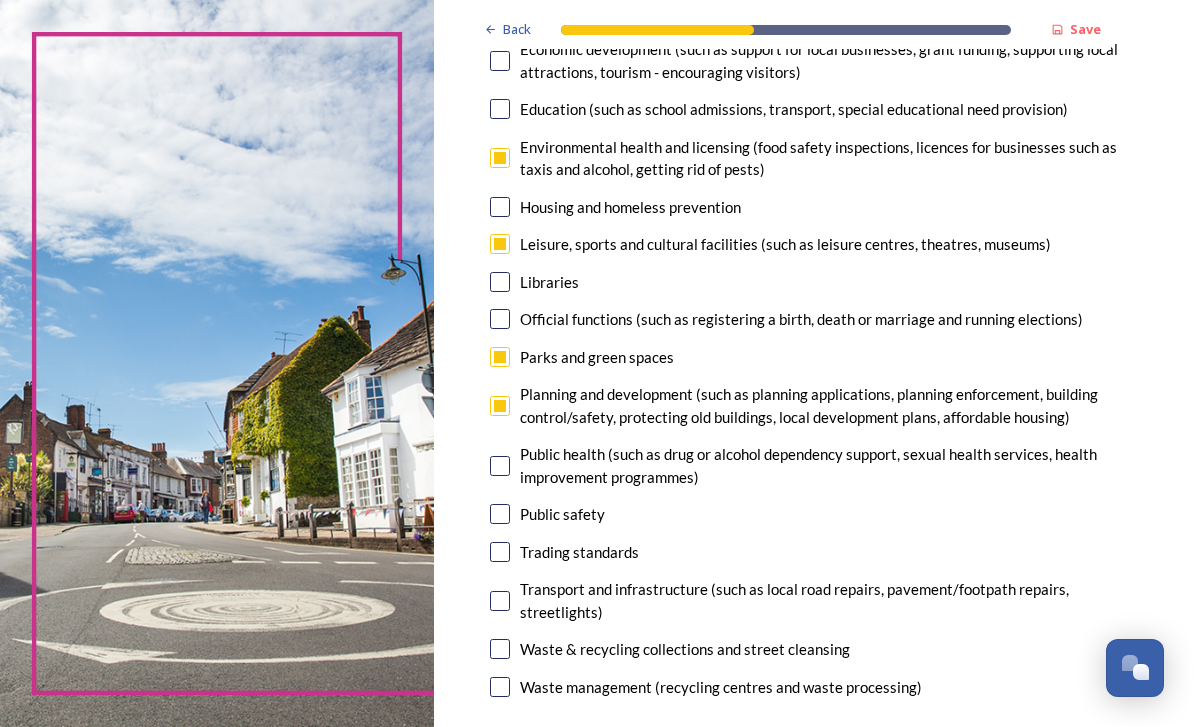 checkbox on "true" 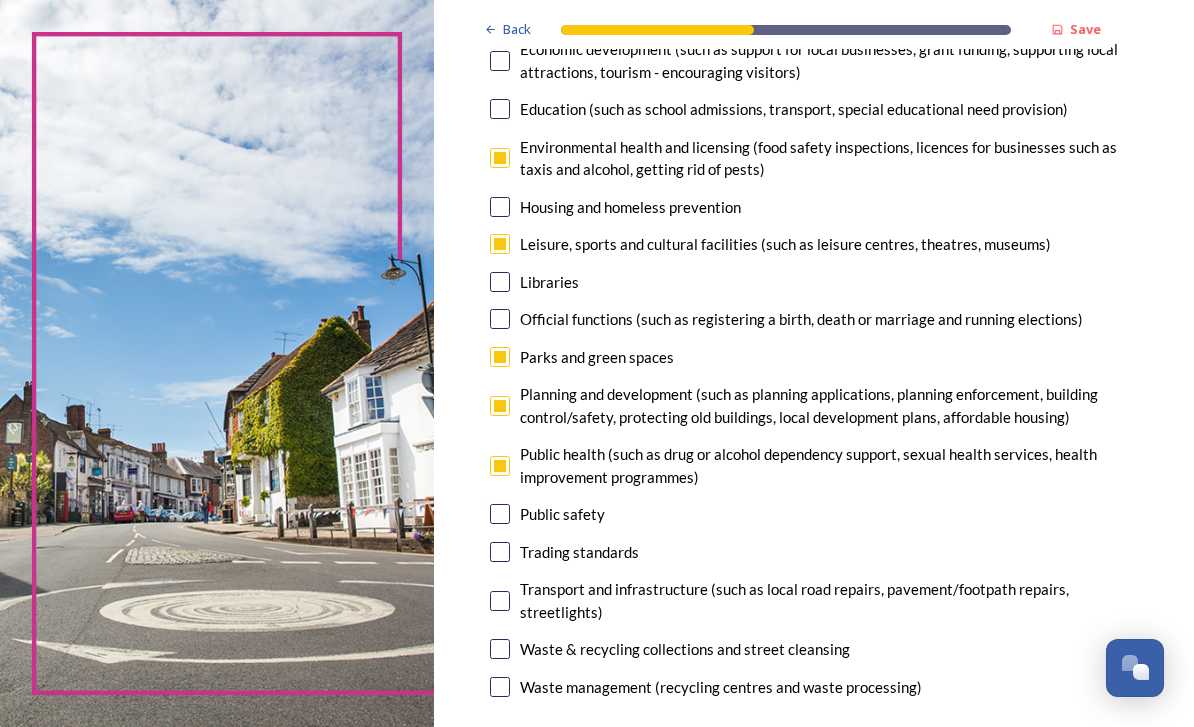 click on "Transport and infrastructure (such as local road repairs, pavement/footpath repairs, streetlights)" at bounding box center [829, 600] 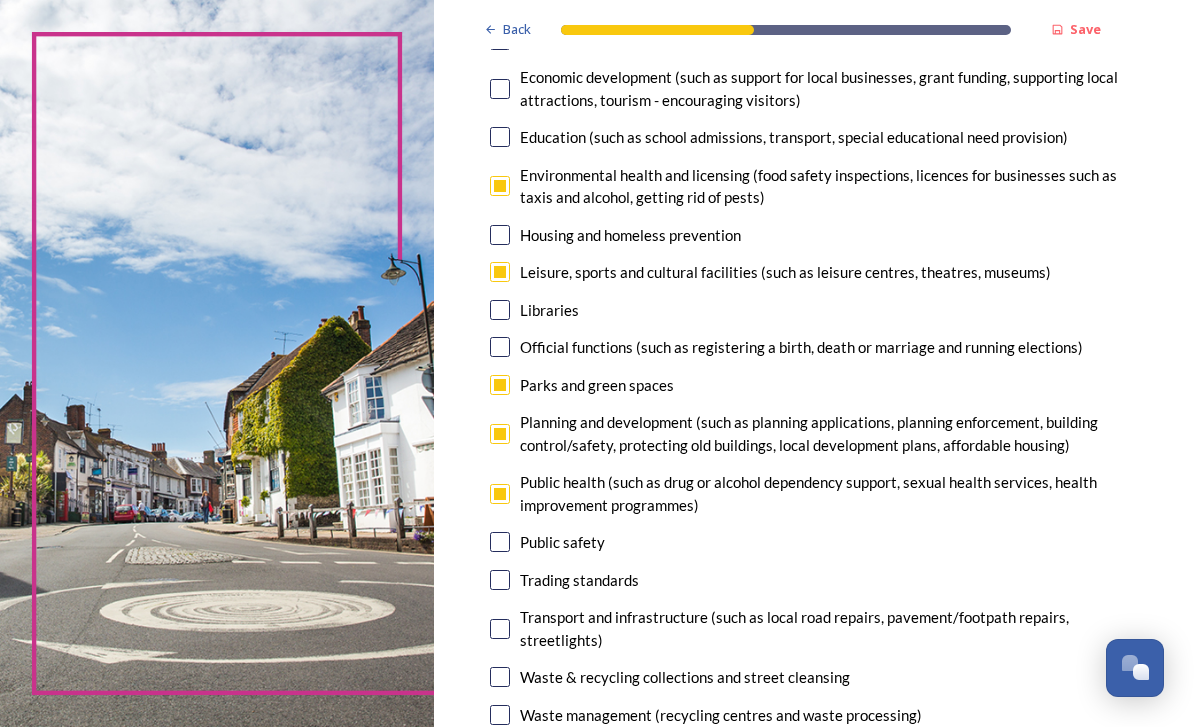 scroll, scrollTop: 438, scrollLeft: 0, axis: vertical 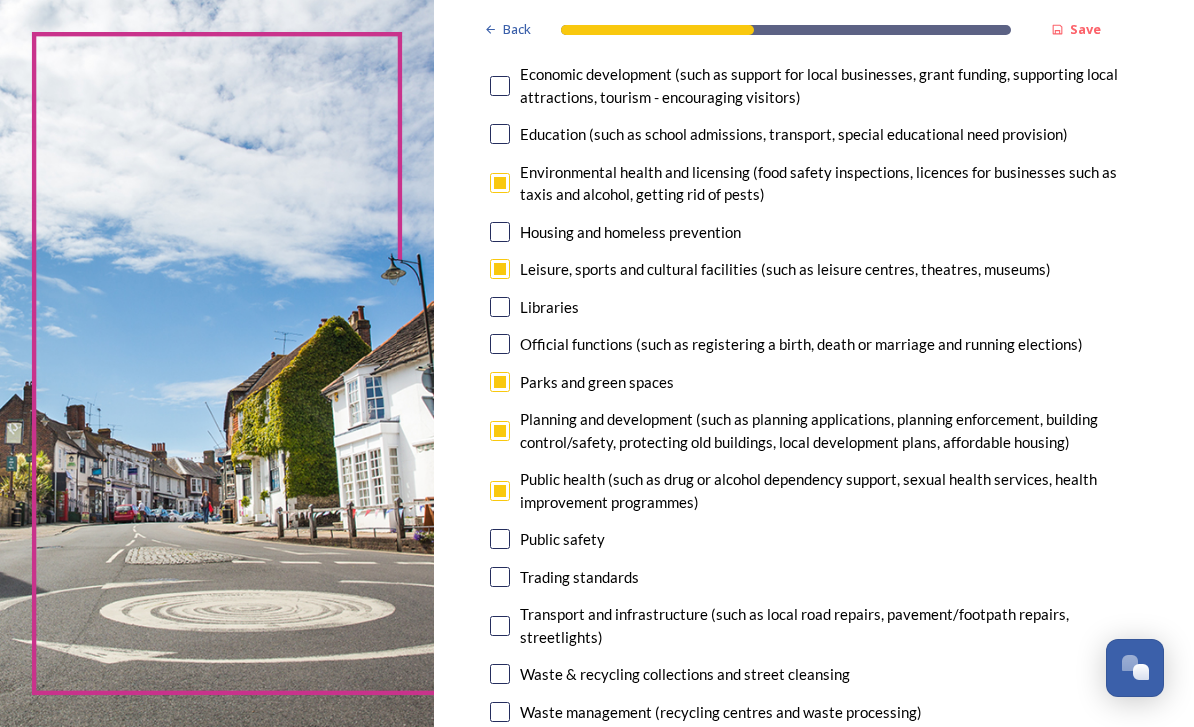 click on "Public health (such as drug or alcohol dependency support, sexual health services, health improvement programmes)" at bounding box center (829, 490) 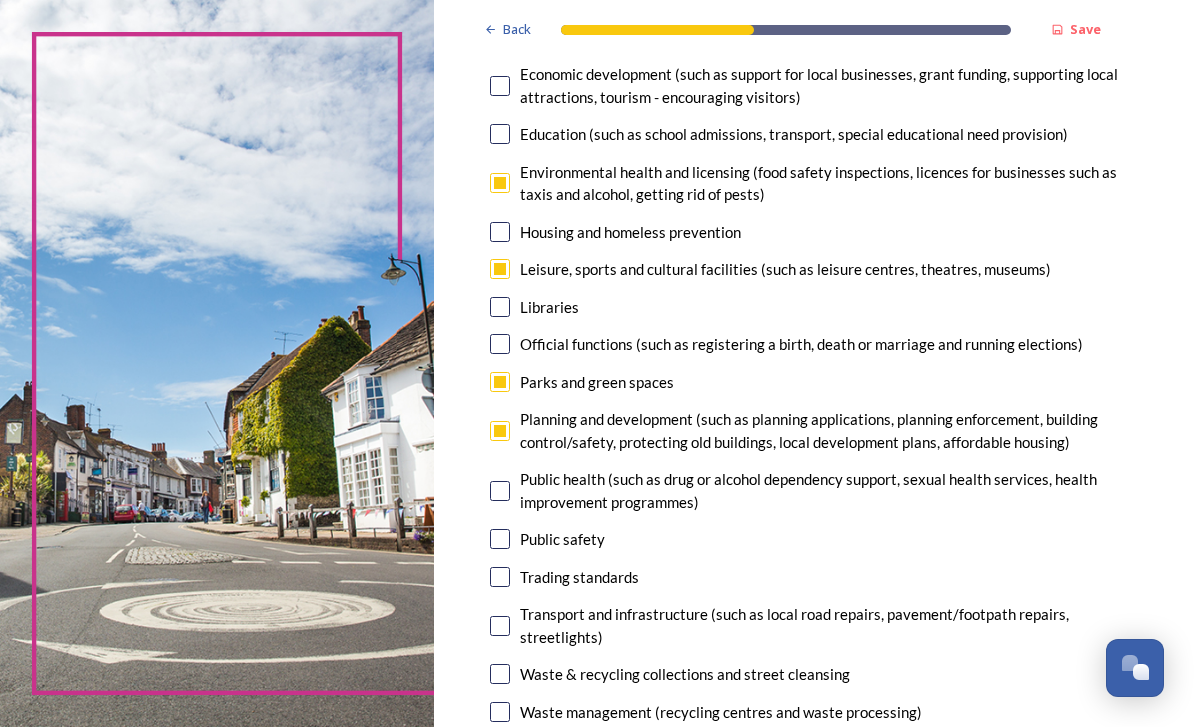 checkbox on "false" 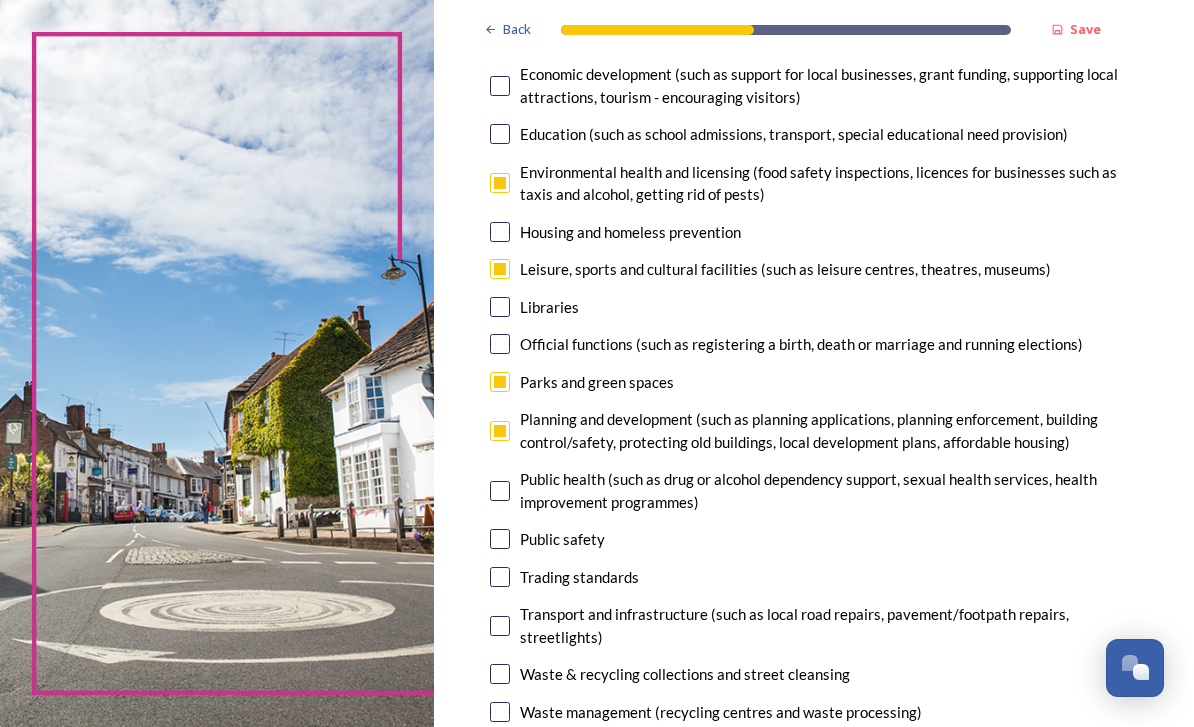 click on "Waste & recycling collections and street cleansing" at bounding box center [685, 674] 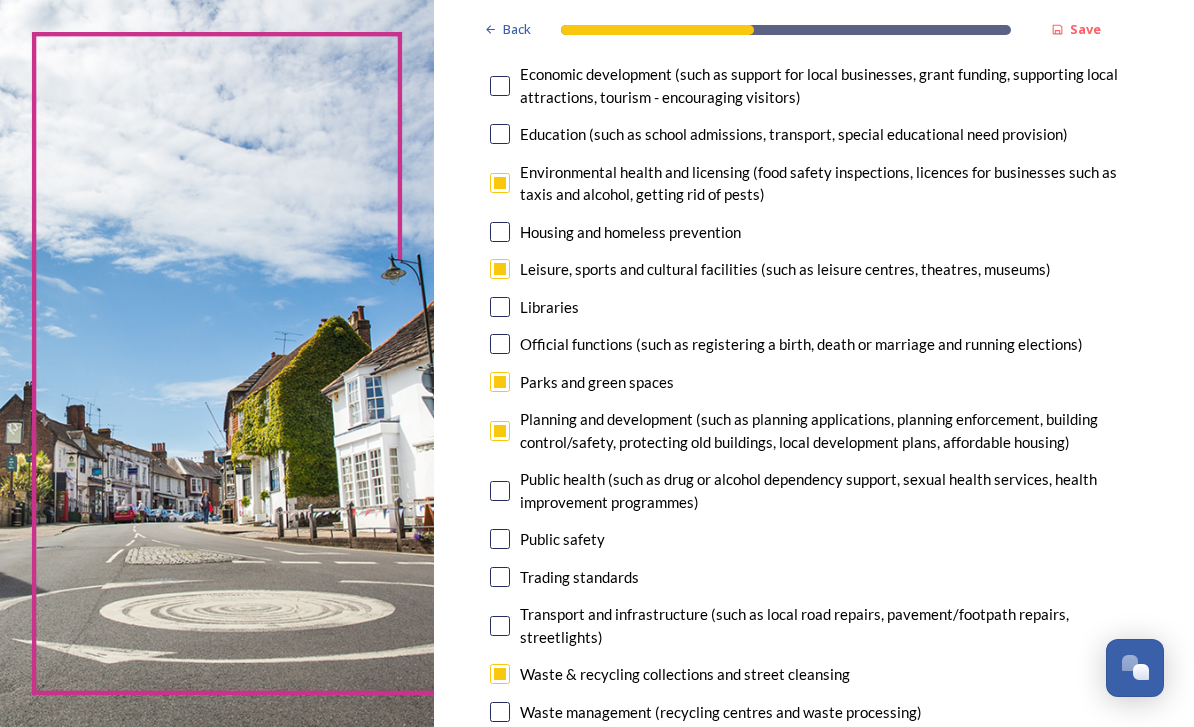 click on "Parks and green spaces" at bounding box center (597, 382) 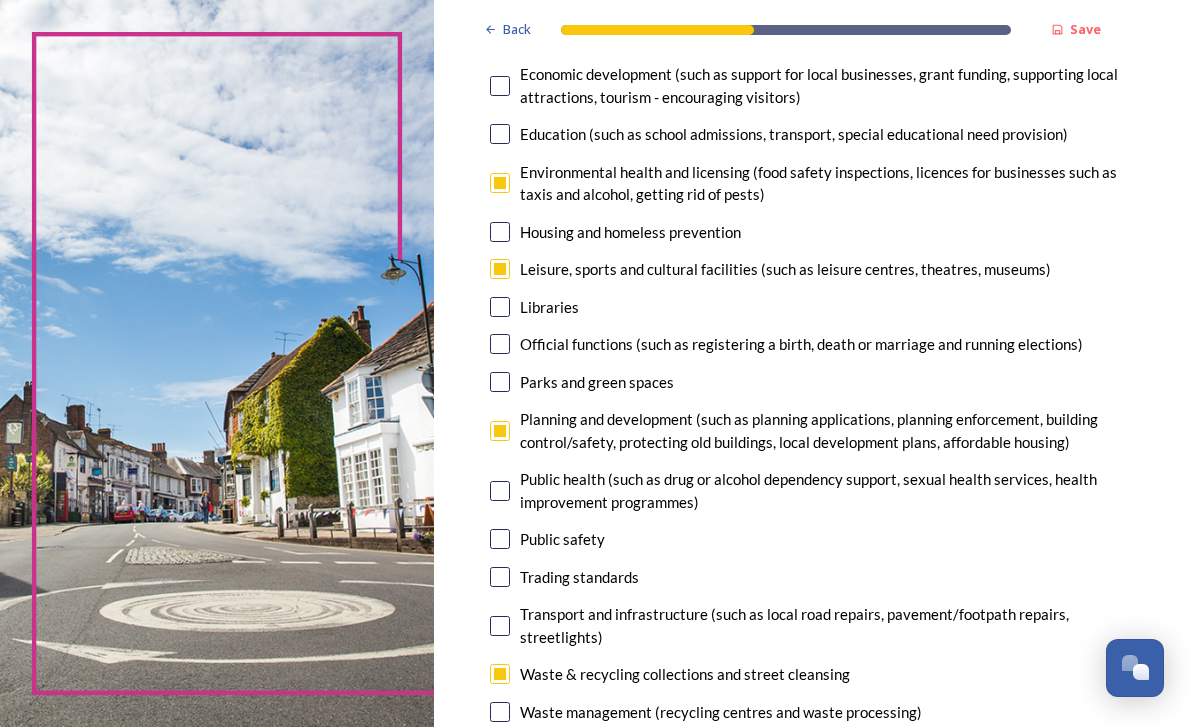 click on "Parks and green spaces" at bounding box center [597, 382] 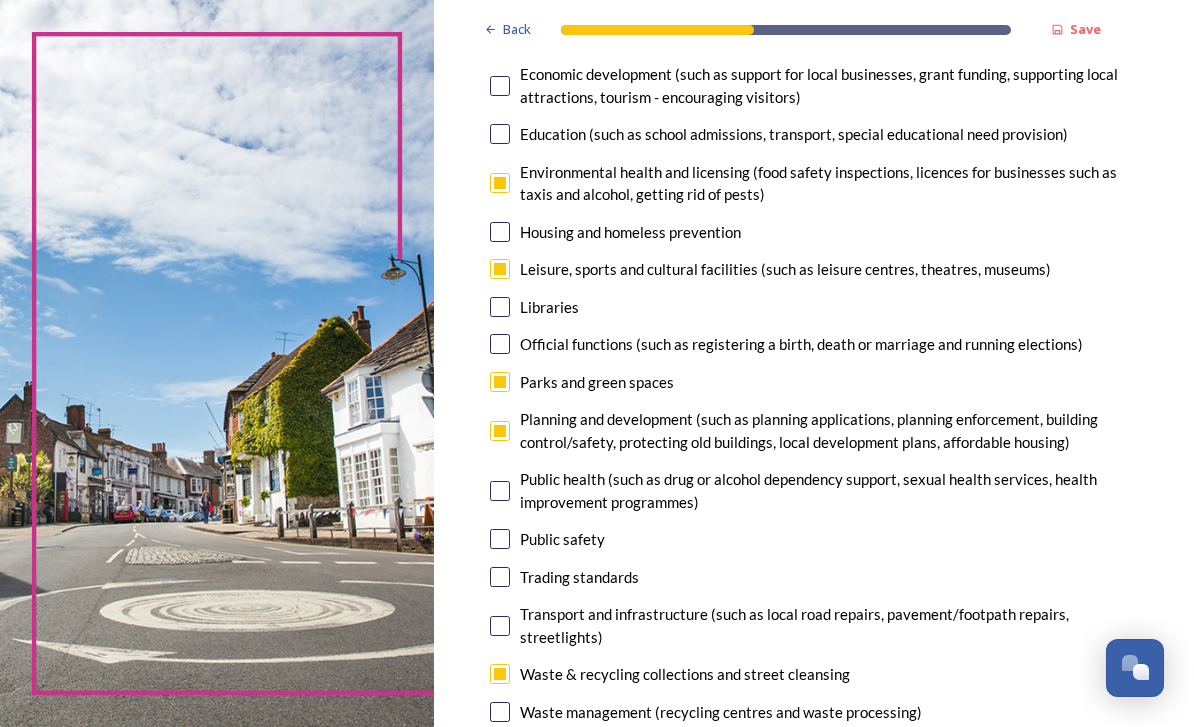 checkbox on "true" 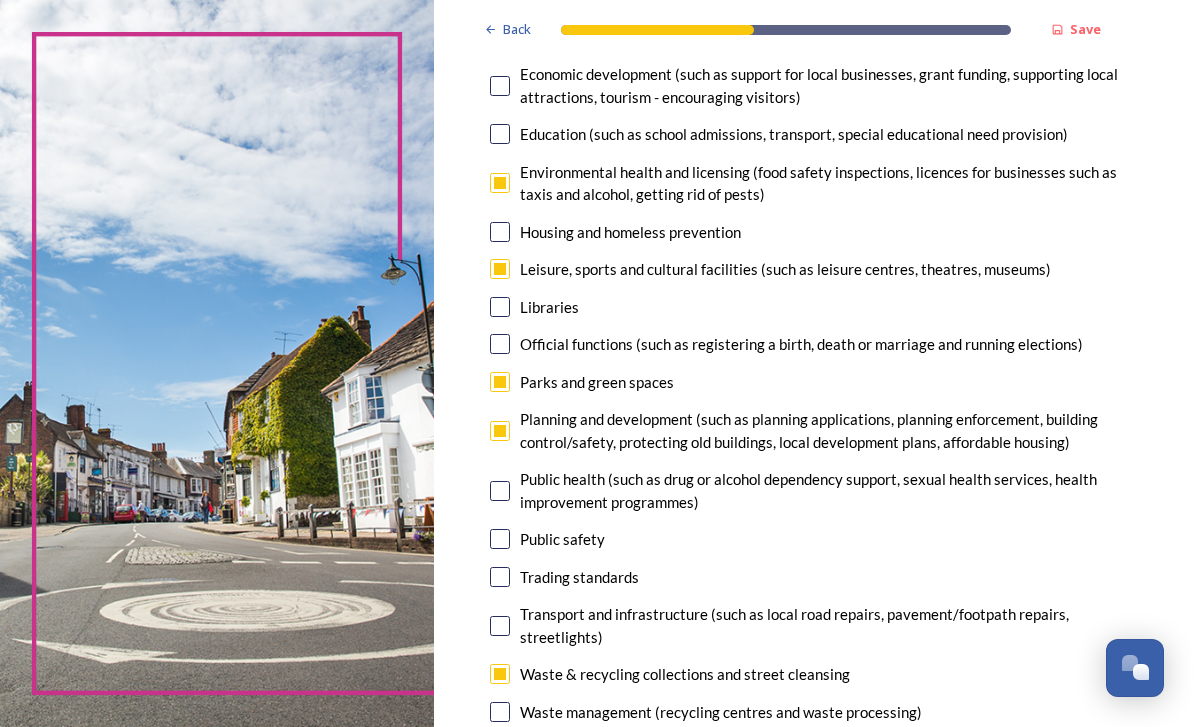 click on "Environmental health and licensing (food safety inspections, licences for businesses such as taxis and alcohol, getting rid of pests)" at bounding box center [829, 183] 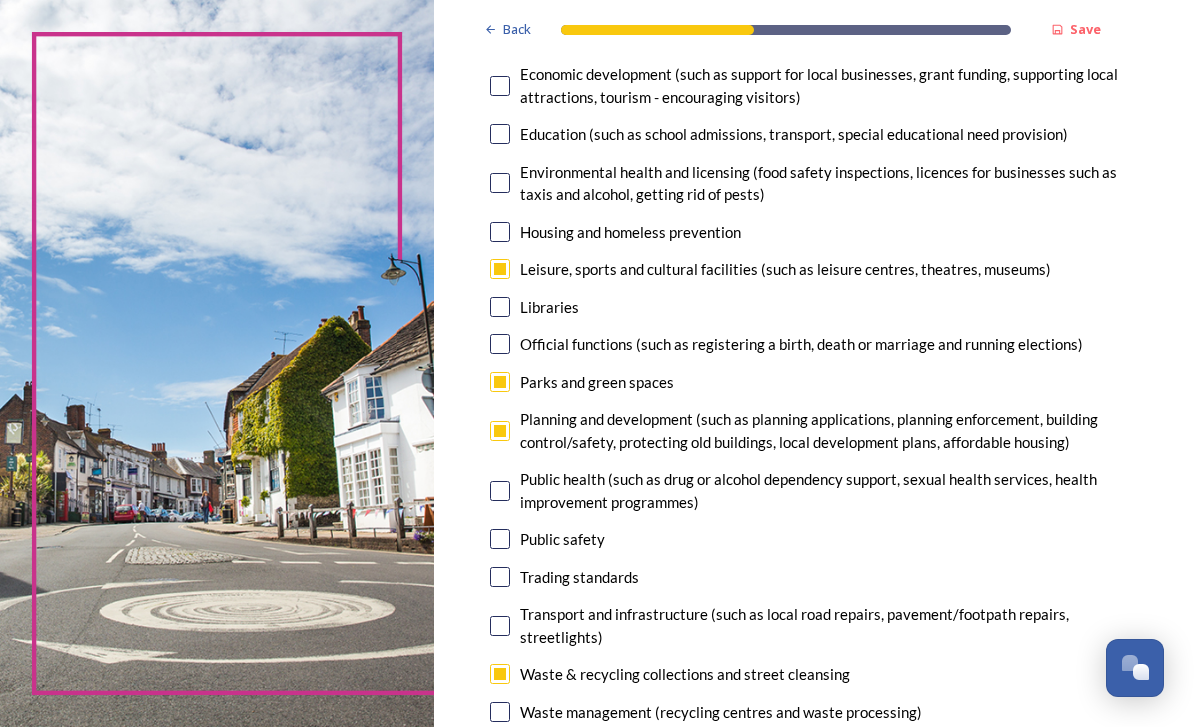checkbox on "false" 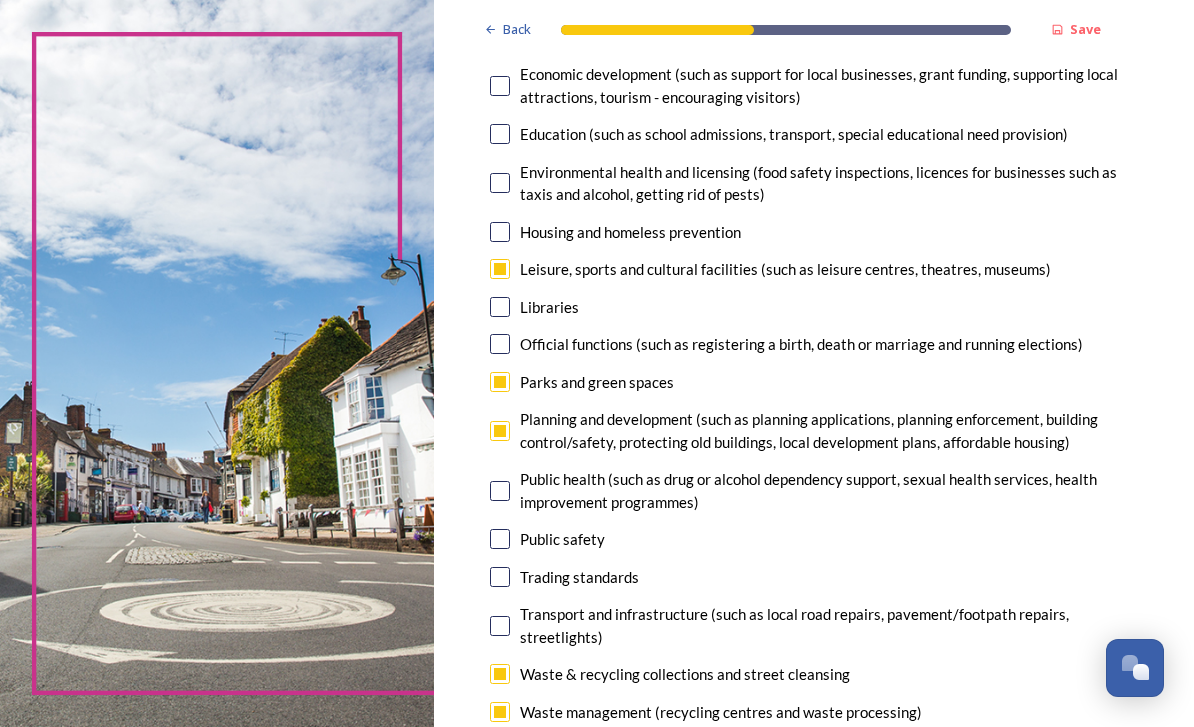checkbox on "true" 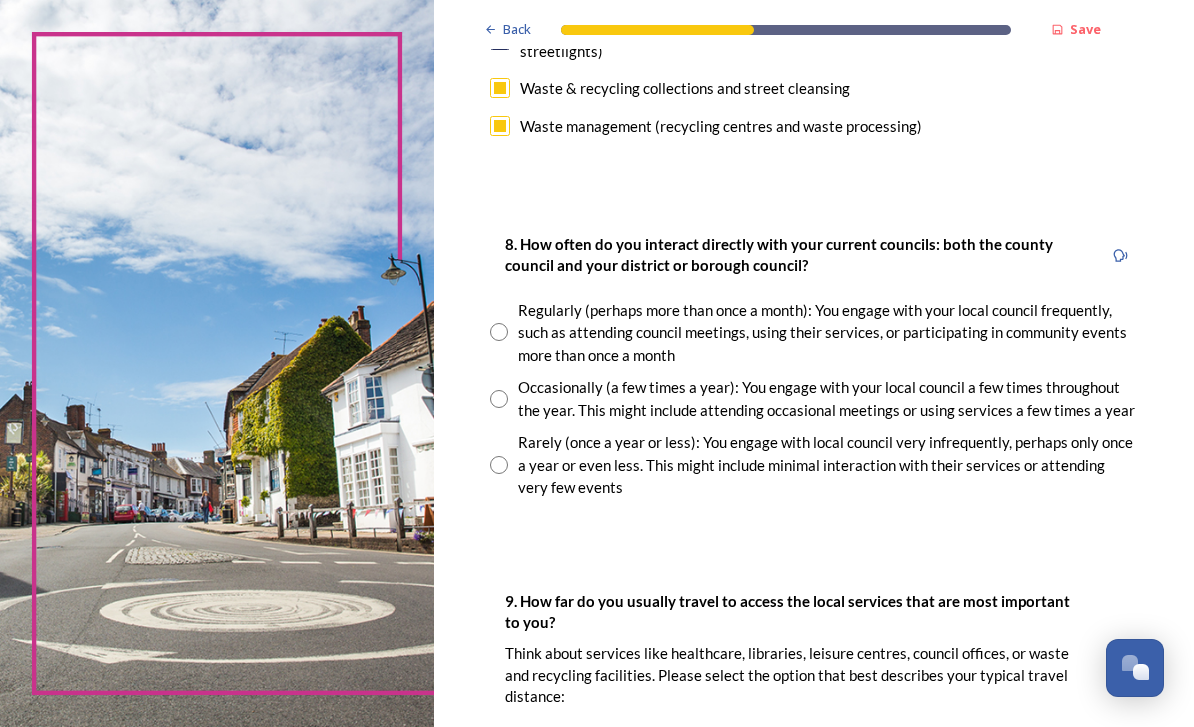 scroll, scrollTop: 1025, scrollLeft: 0, axis: vertical 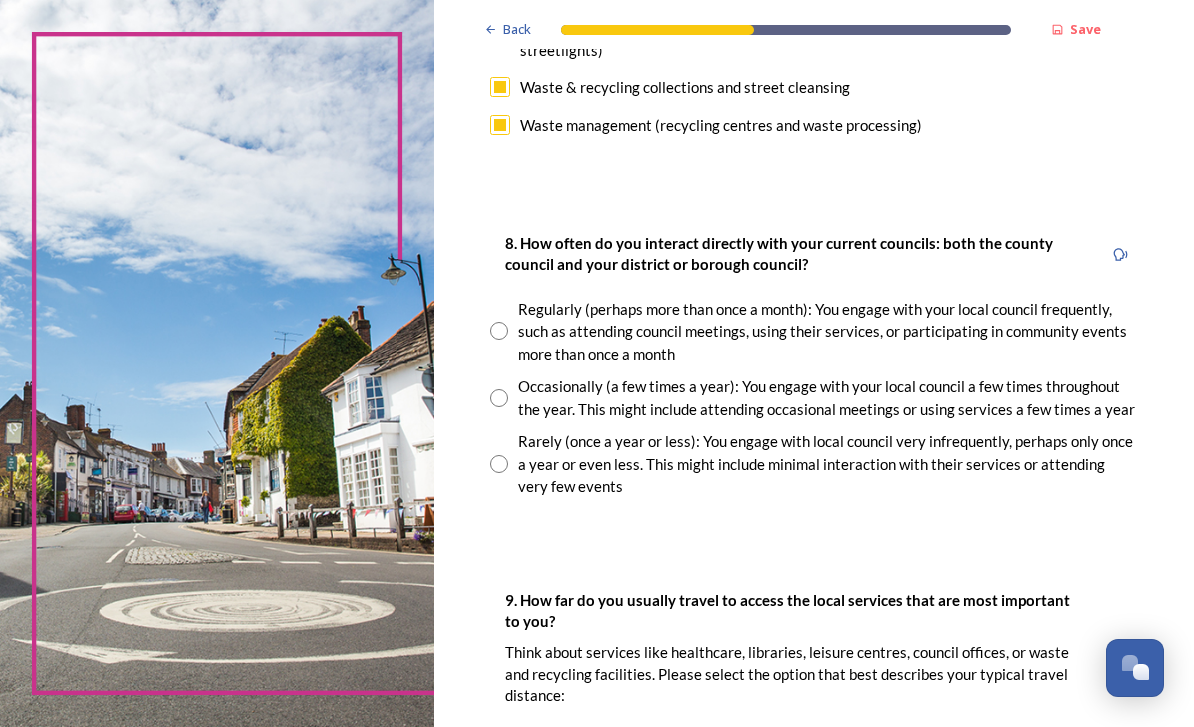 click on "Rarely (once a year or less): You engage with local council very infrequently, perhaps only once a year or even less. This might include minimal interaction with their services or attending very few events" at bounding box center (828, 464) 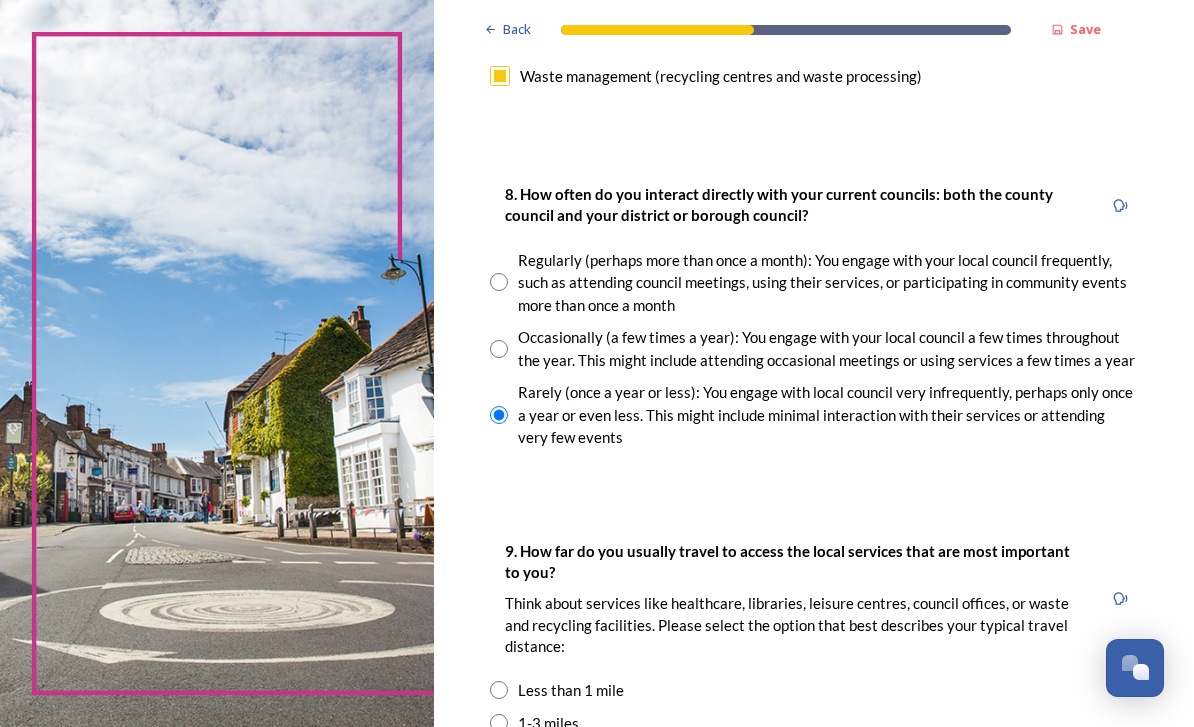 scroll, scrollTop: 1072, scrollLeft: 0, axis: vertical 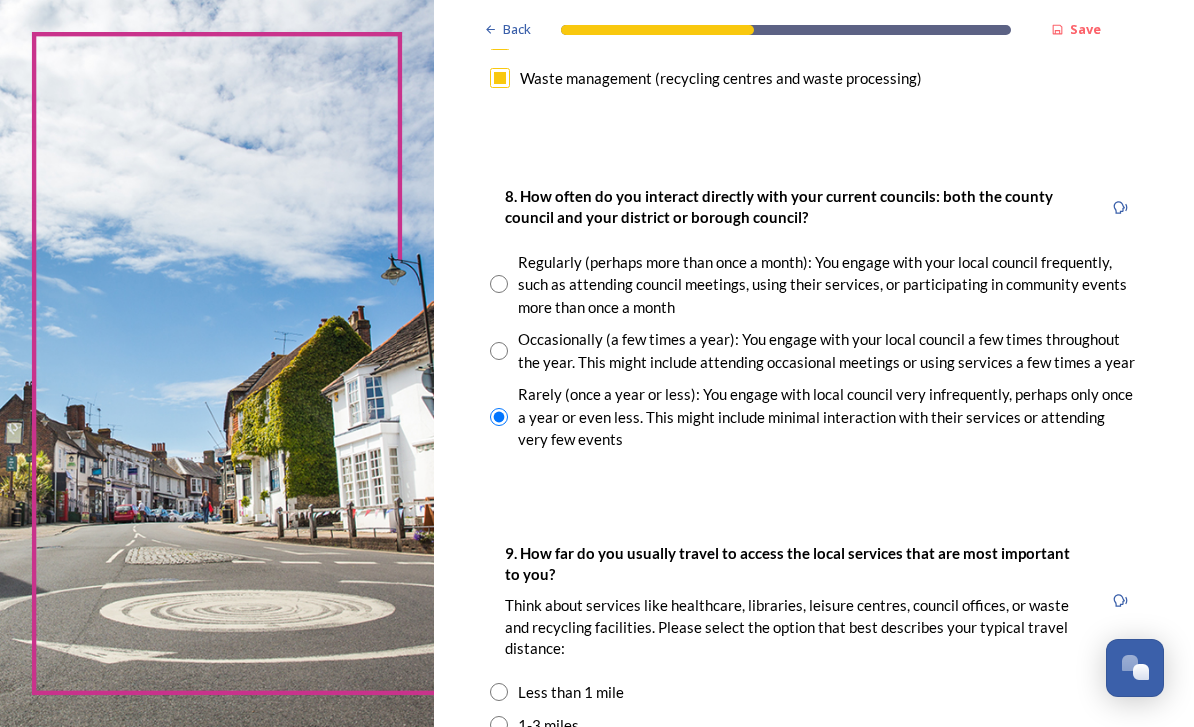 click on "Occasionally (a few times a year): You engage with your local council a few times throughout the year. This might include attending occasional meetings or using services a few times a year" at bounding box center (828, 350) 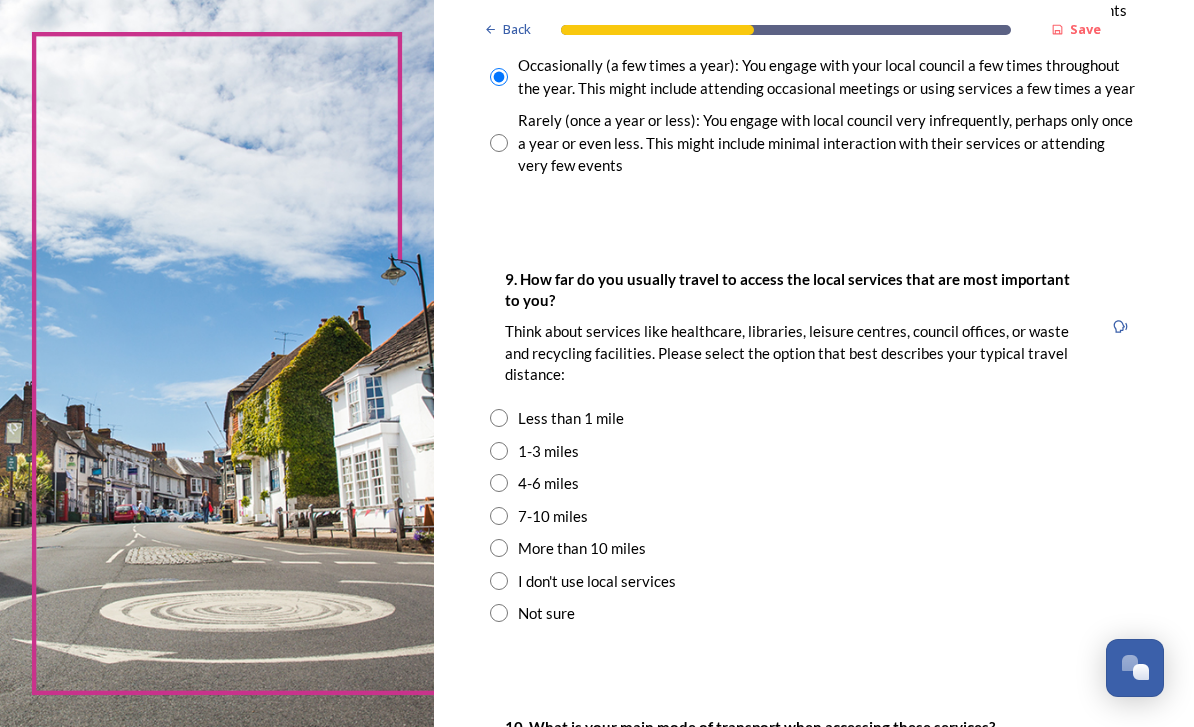 scroll, scrollTop: 1346, scrollLeft: 0, axis: vertical 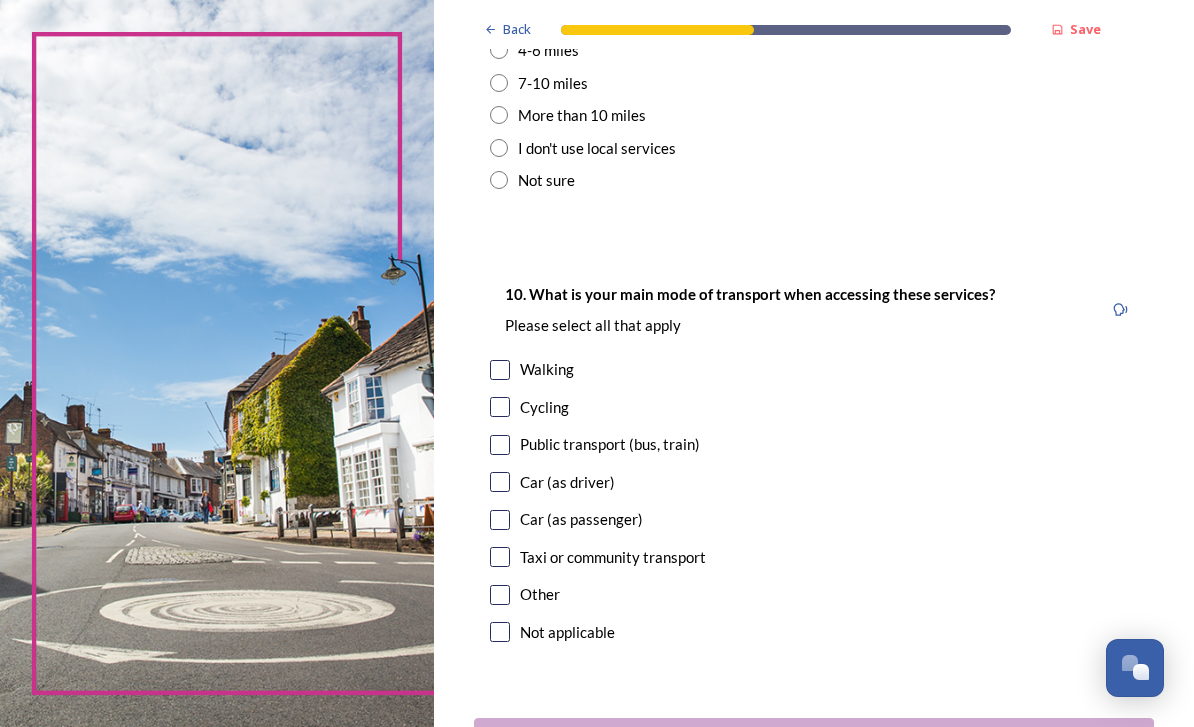 click on "Walking" at bounding box center [814, 369] 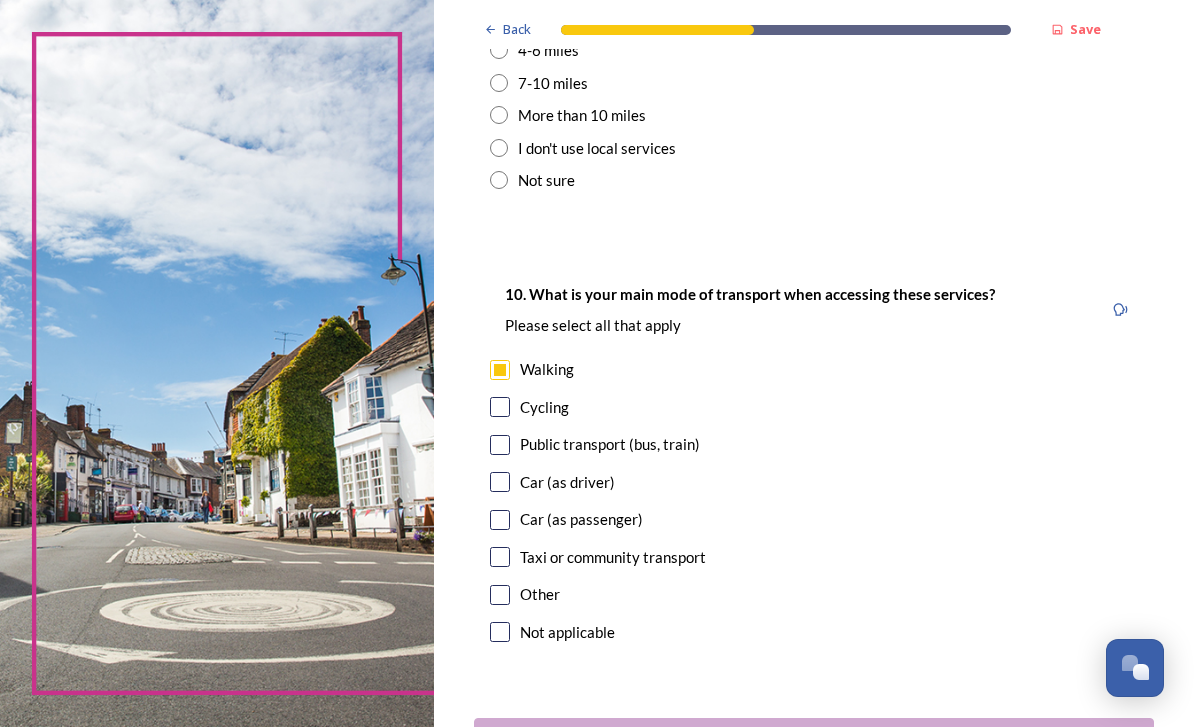 checkbox on "true" 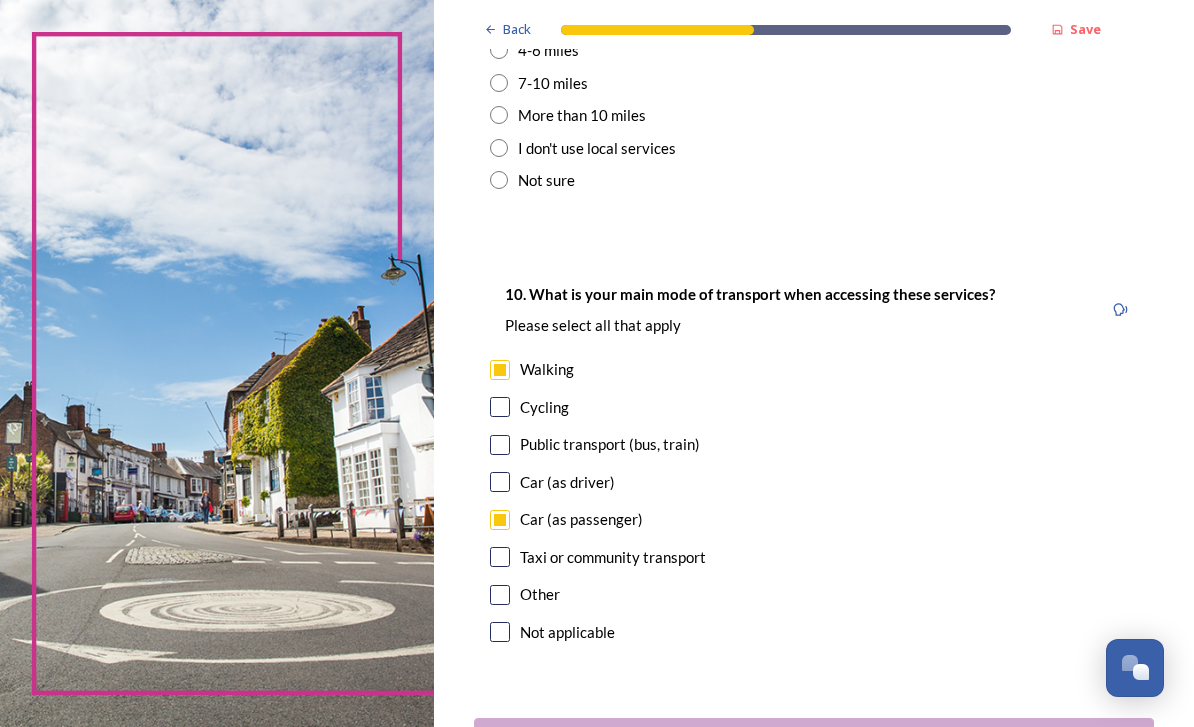 checkbox on "true" 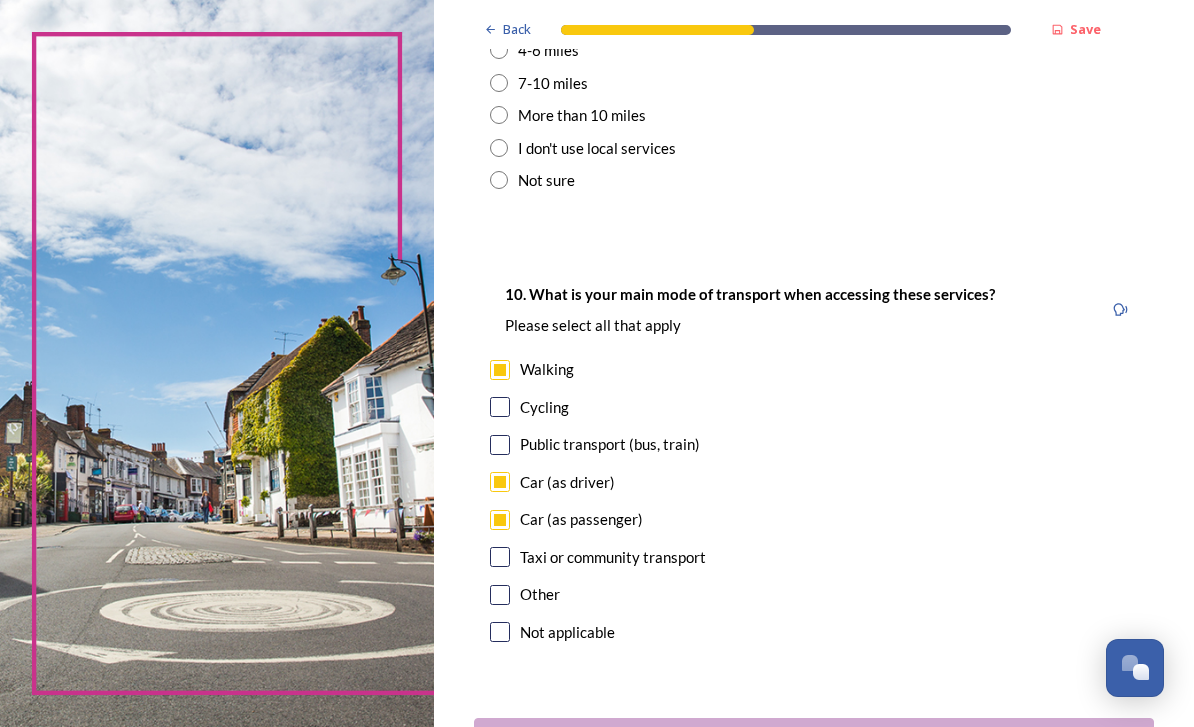 click on "Car (as passenger)" at bounding box center [581, 519] 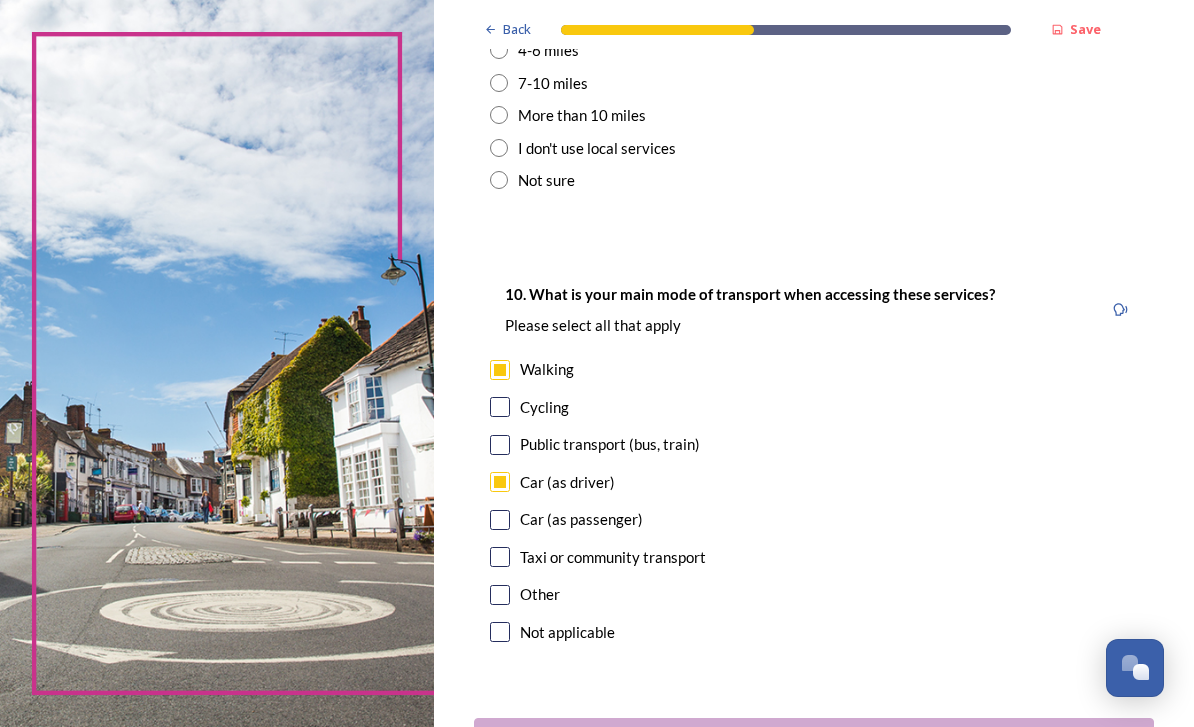 checkbox on "false" 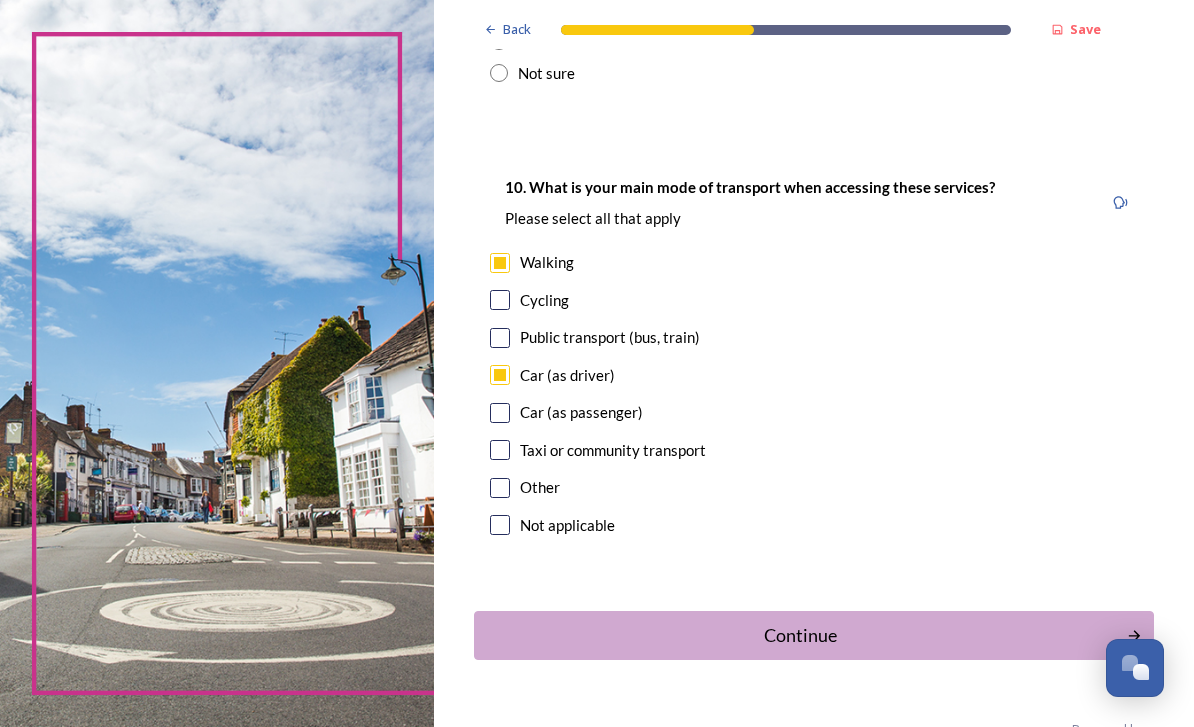 scroll, scrollTop: 1886, scrollLeft: 0, axis: vertical 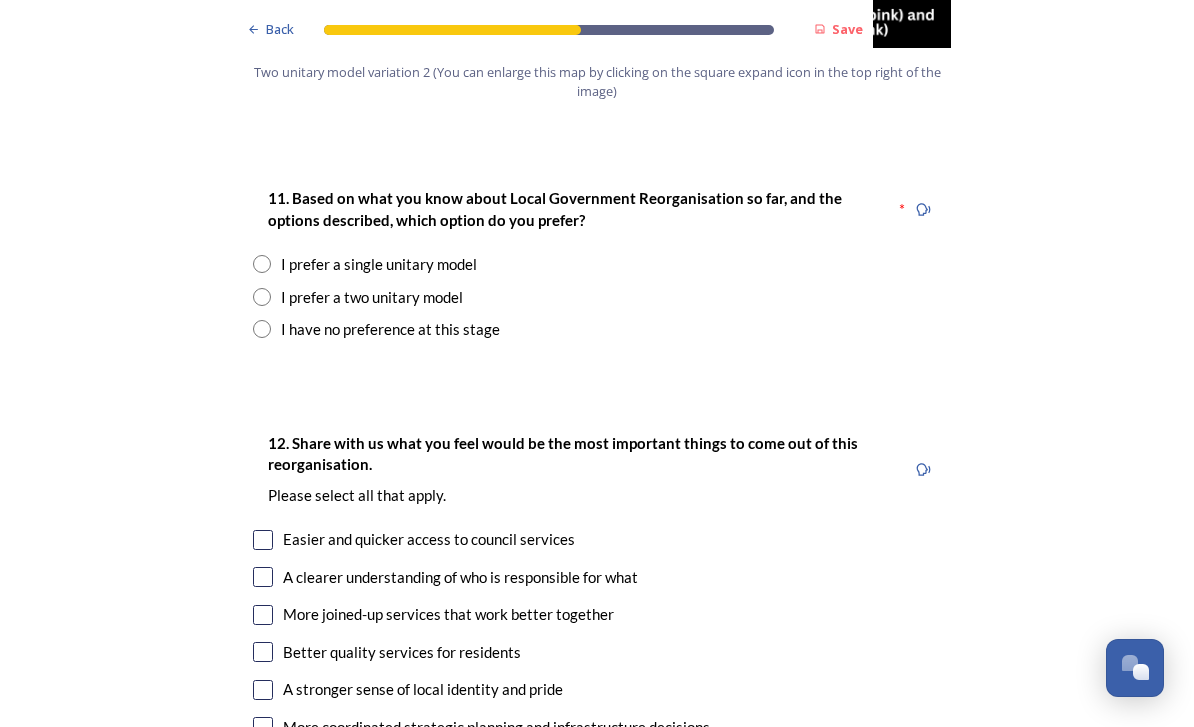 click on "I prefer a two unitary model" at bounding box center [372, 297] 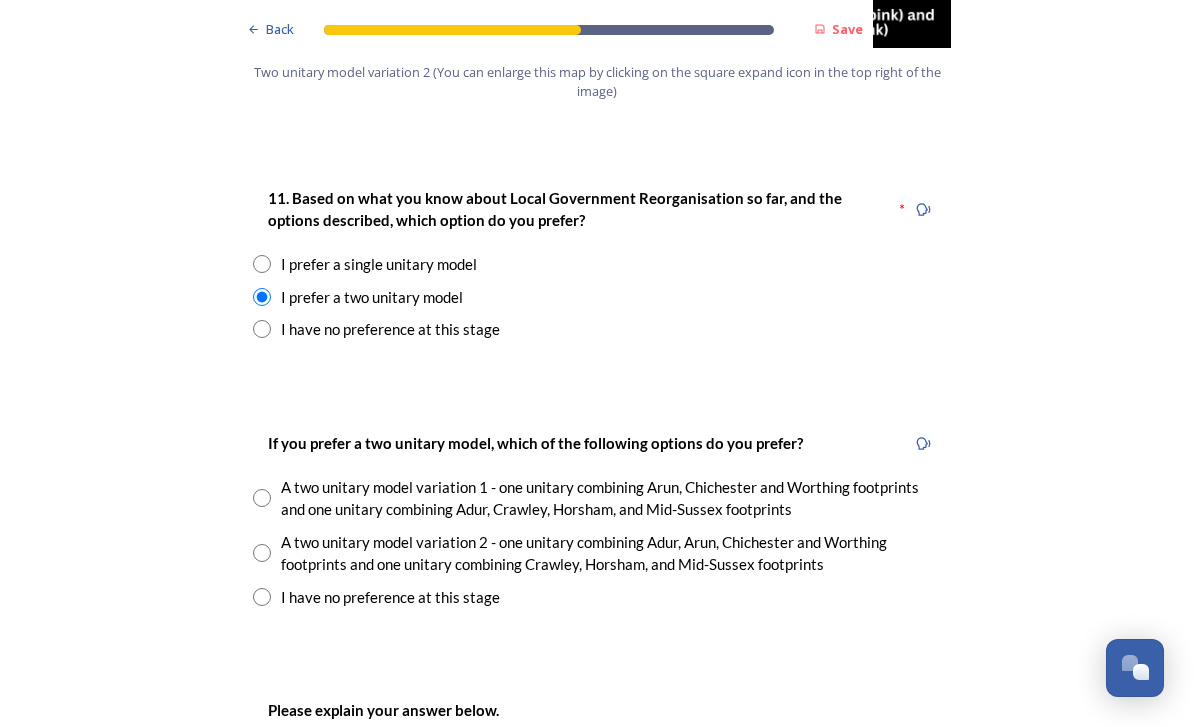 click on "A two unitary model variation 2 - one unitary combining Adur, Arun, Chichester and Worthing footprints and one unitary combining Crawley, Horsham, and Mid-Sussex footprints" at bounding box center [611, 553] 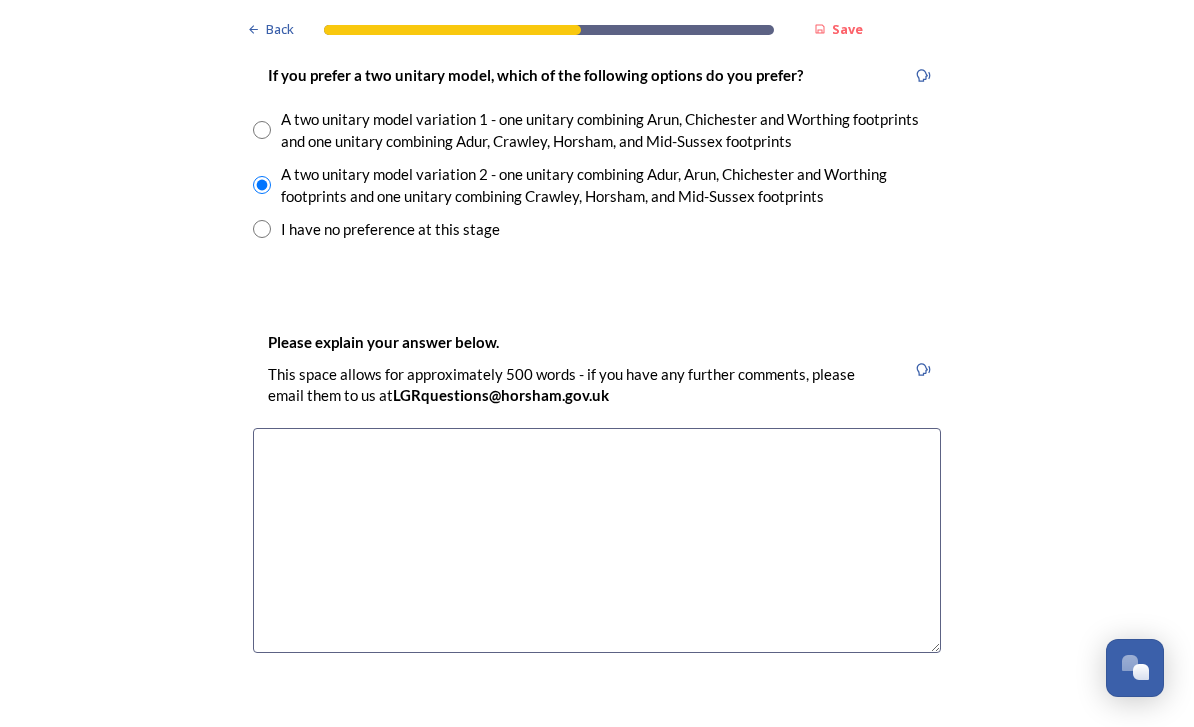 scroll, scrollTop: 2920, scrollLeft: 0, axis: vertical 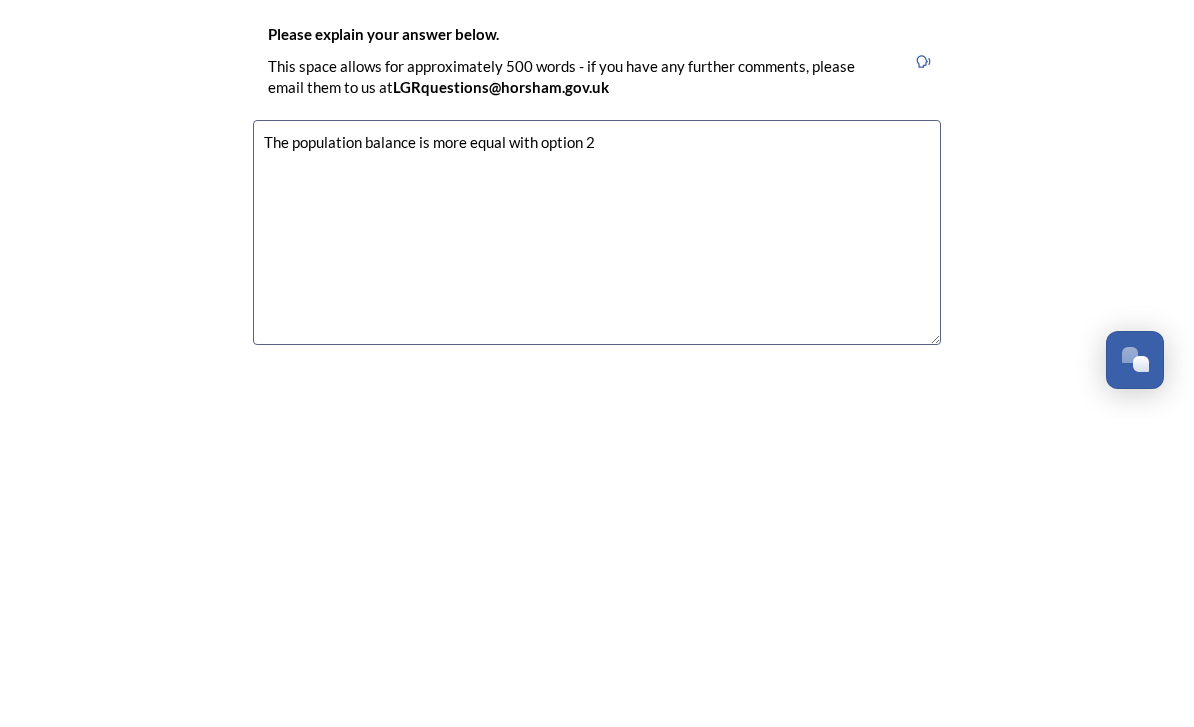 type on "The population balance is more equal with option 2" 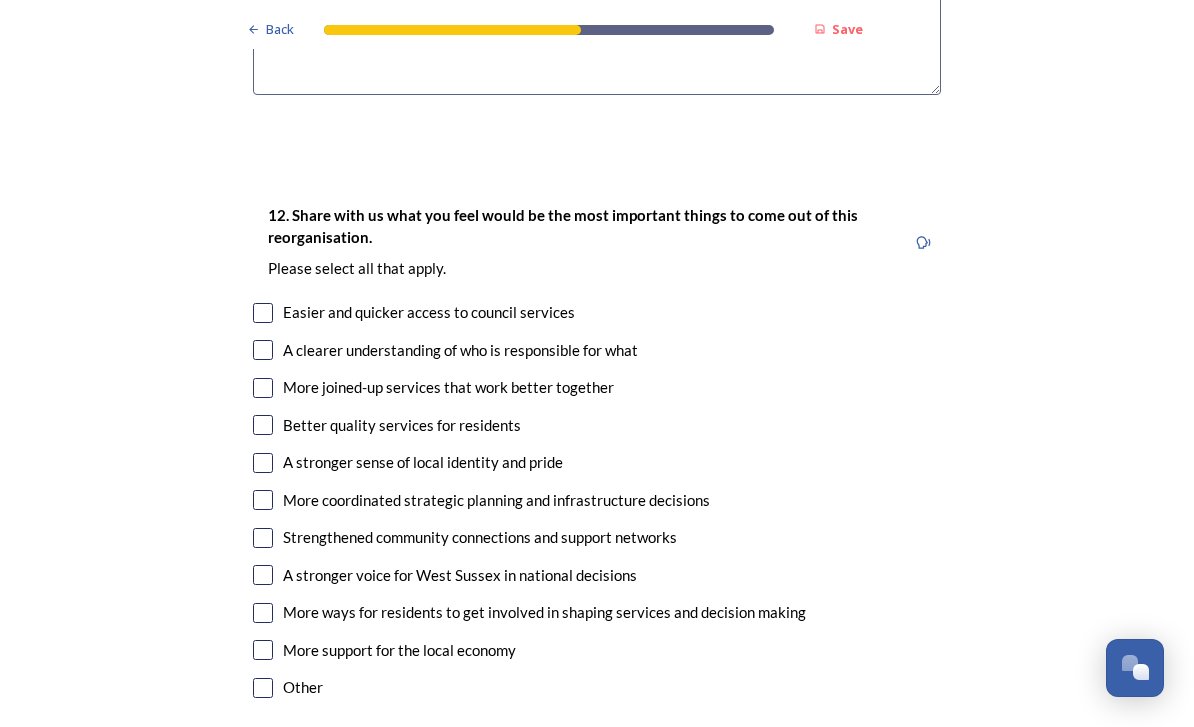scroll, scrollTop: 3478, scrollLeft: 0, axis: vertical 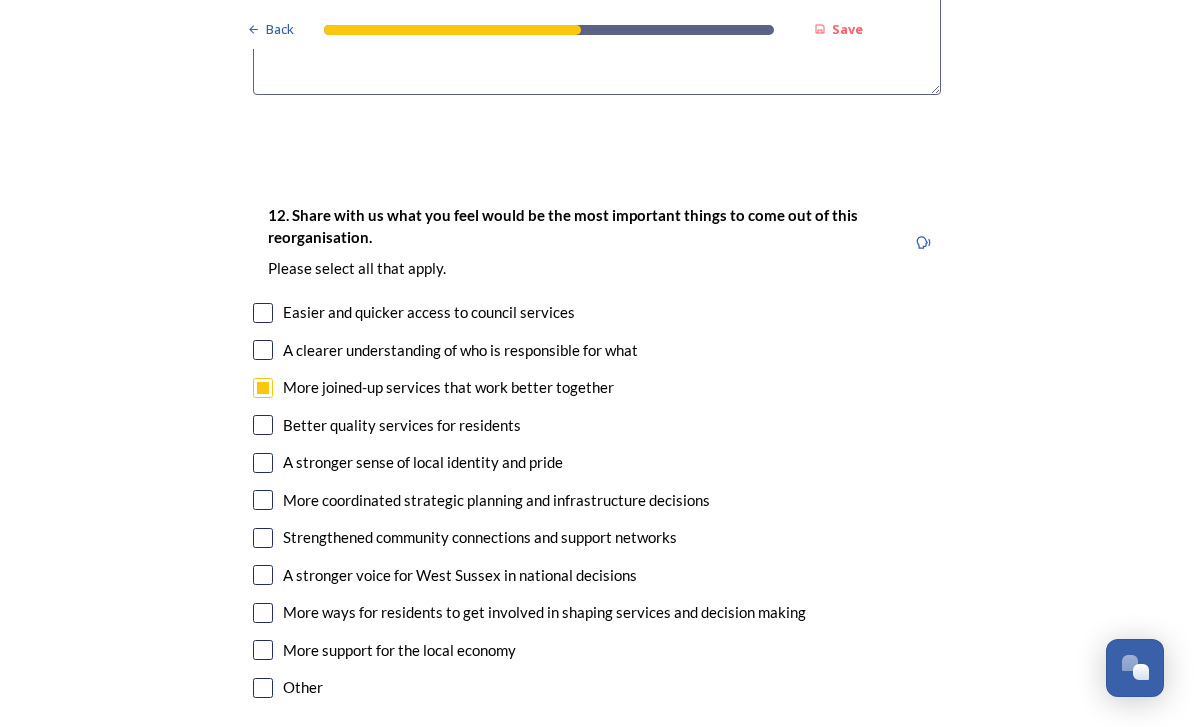click at bounding box center (263, 425) 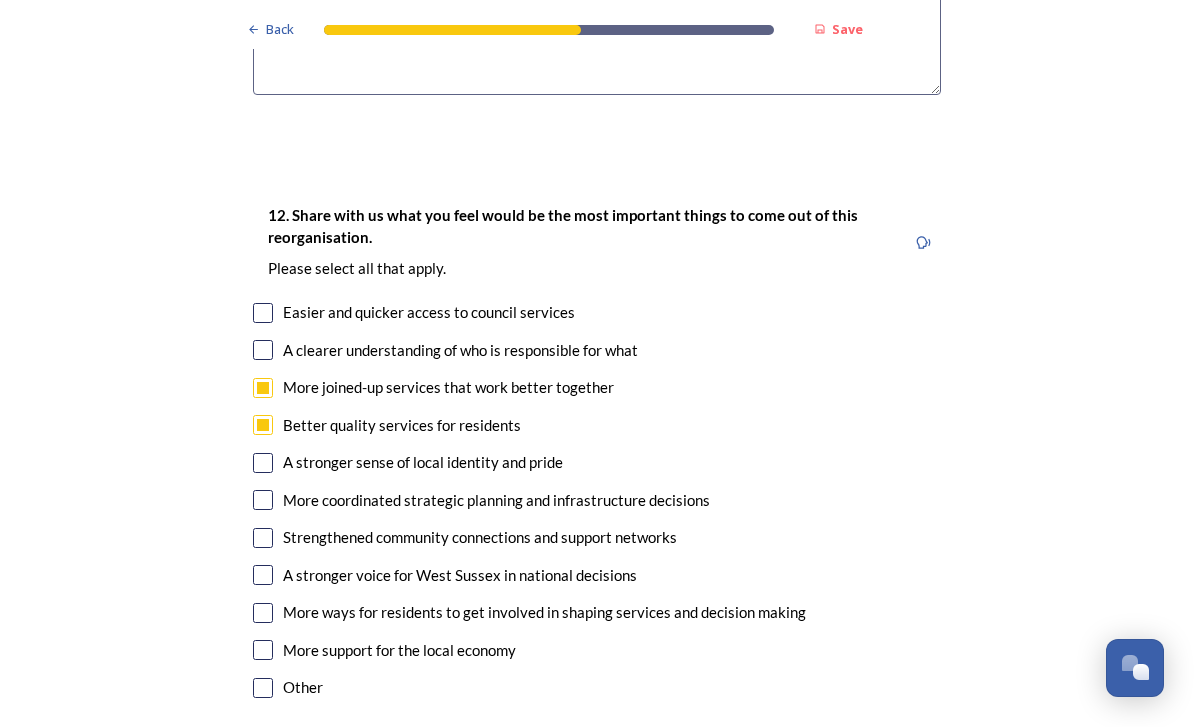 click at bounding box center [263, 500] 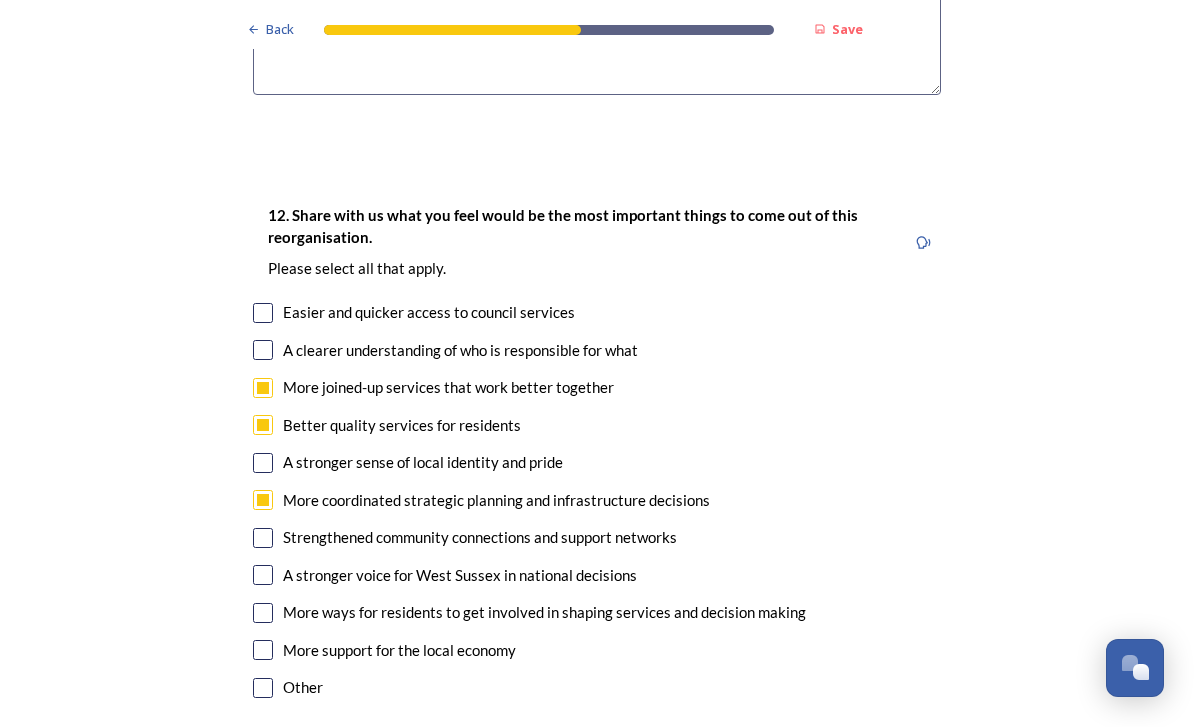 click at bounding box center [263, 575] 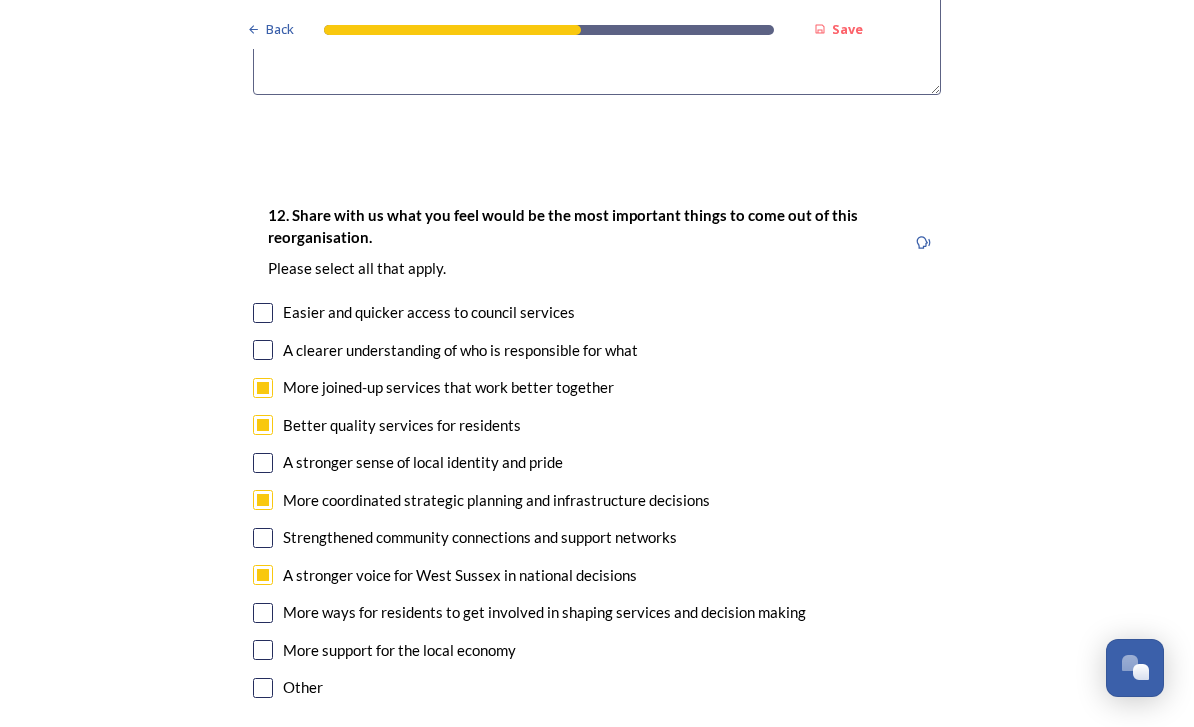 click at bounding box center (263, 350) 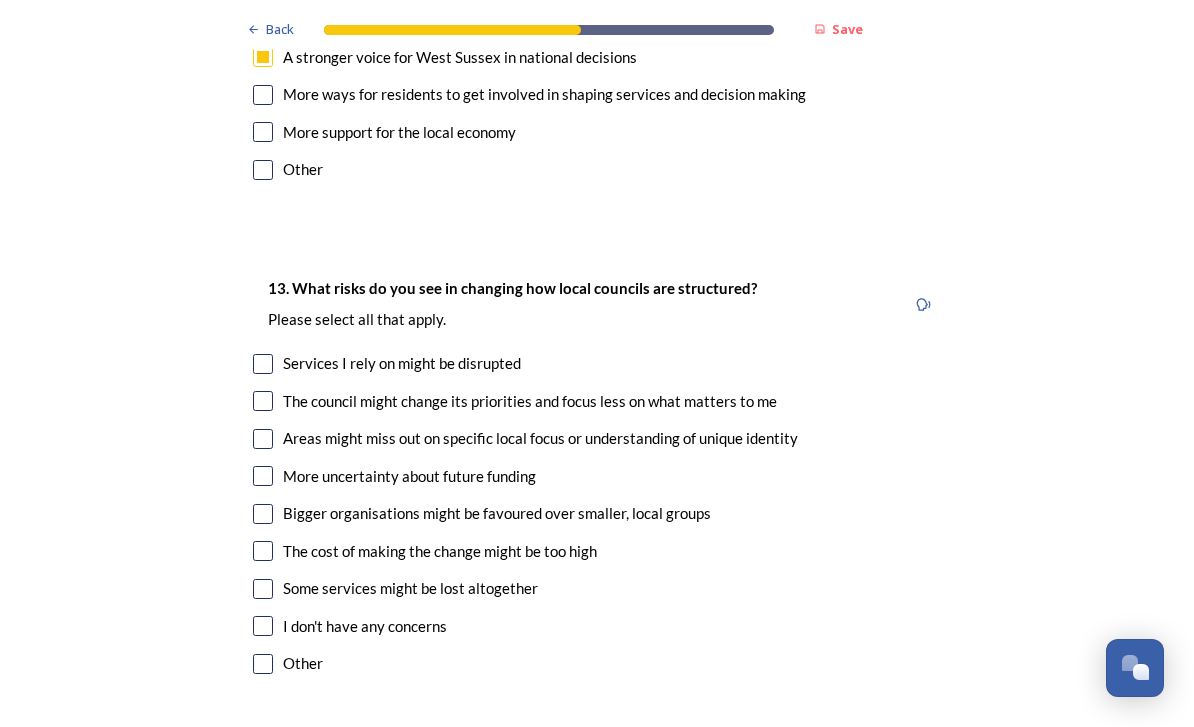 scroll, scrollTop: 3996, scrollLeft: 0, axis: vertical 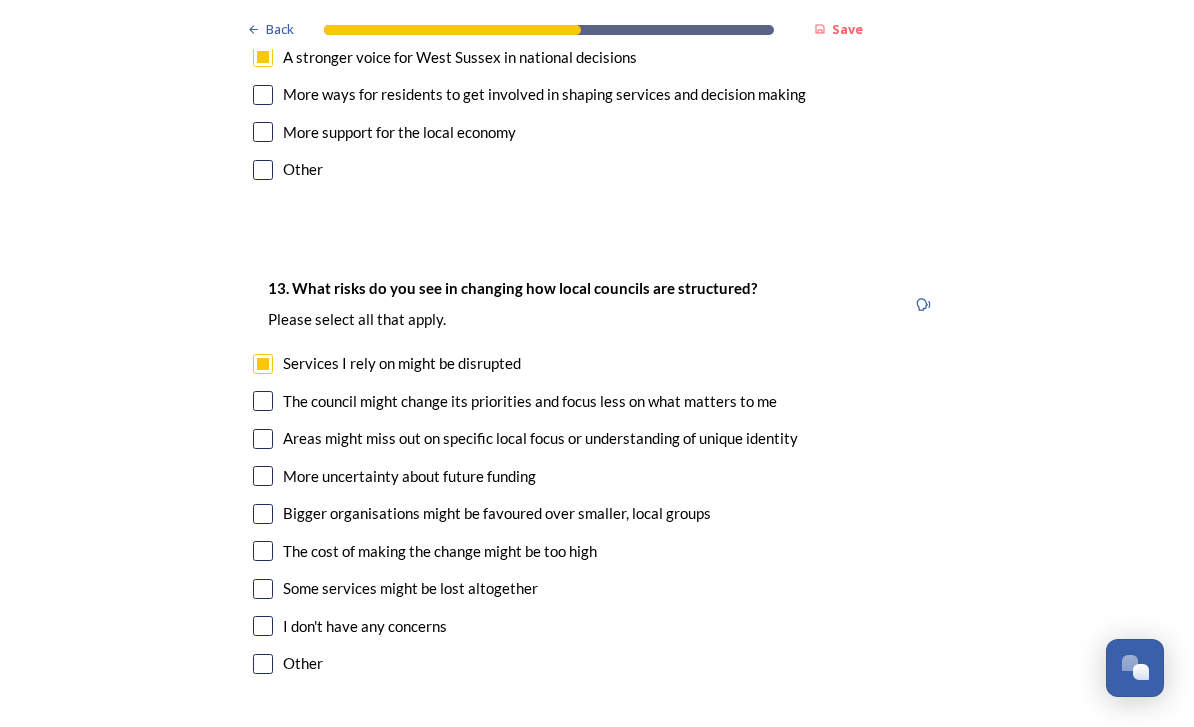 click at bounding box center (263, 401) 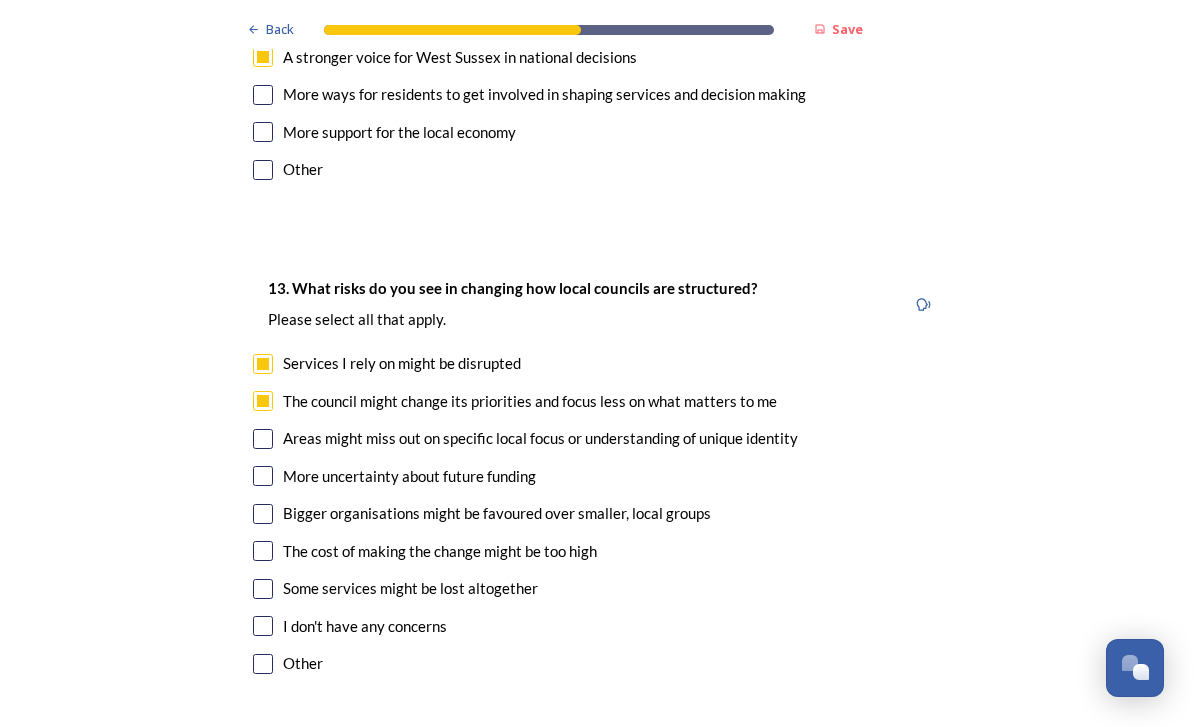 click at bounding box center [263, 476] 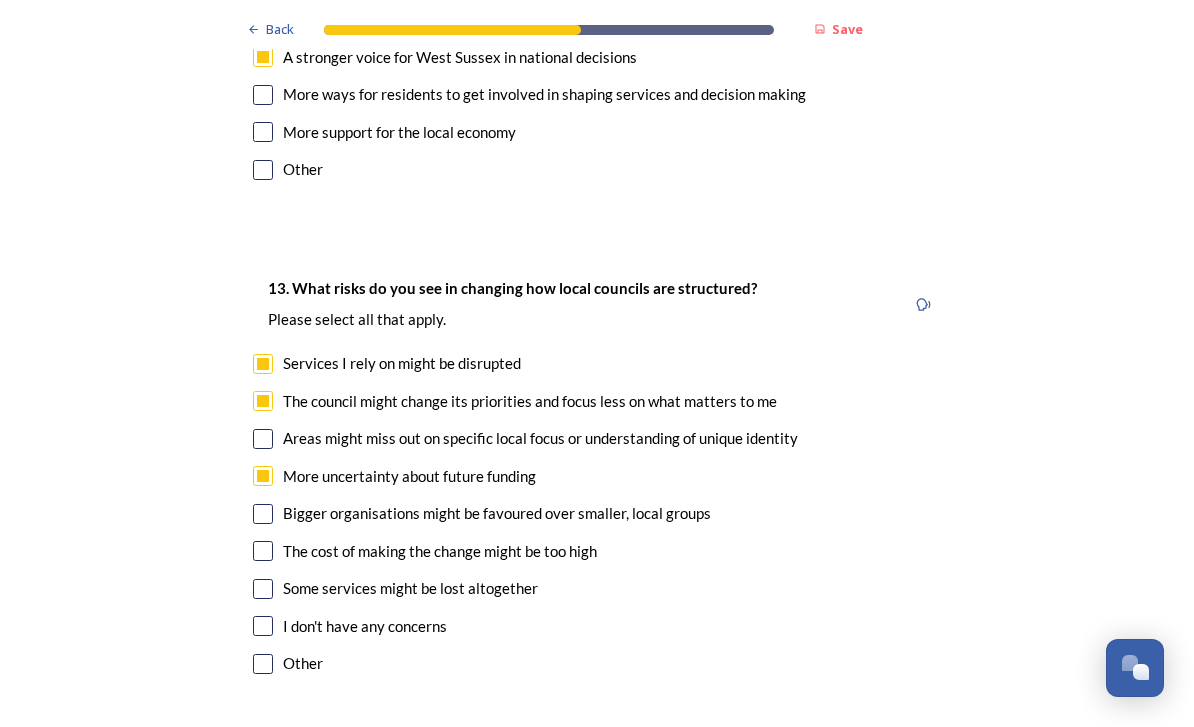 click on "Bigger organisations might be favoured over smaller, local groups" at bounding box center [497, 513] 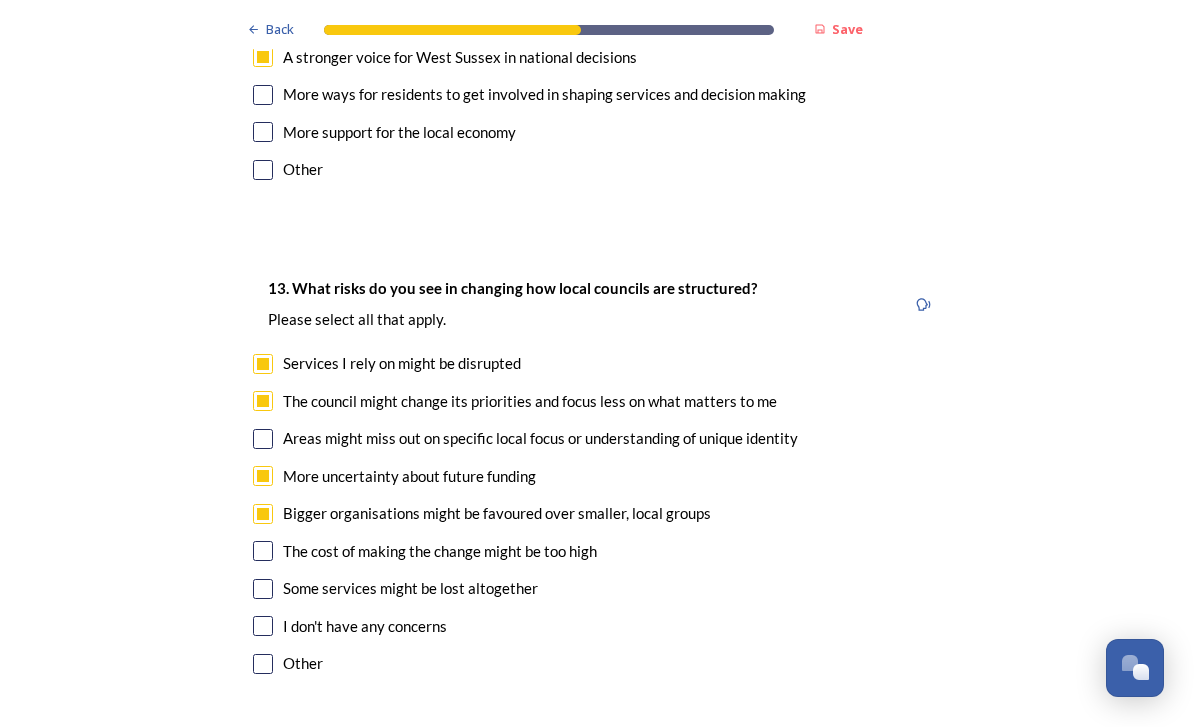 checkbox on "true" 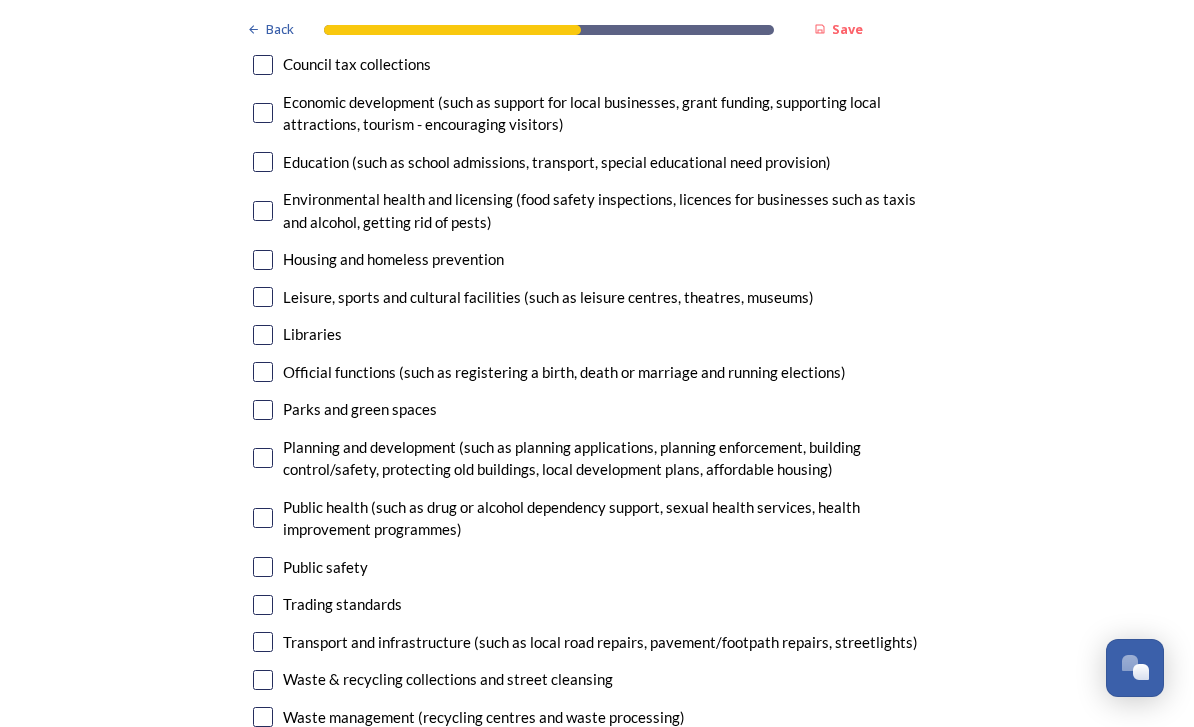 scroll, scrollTop: 4981, scrollLeft: 0, axis: vertical 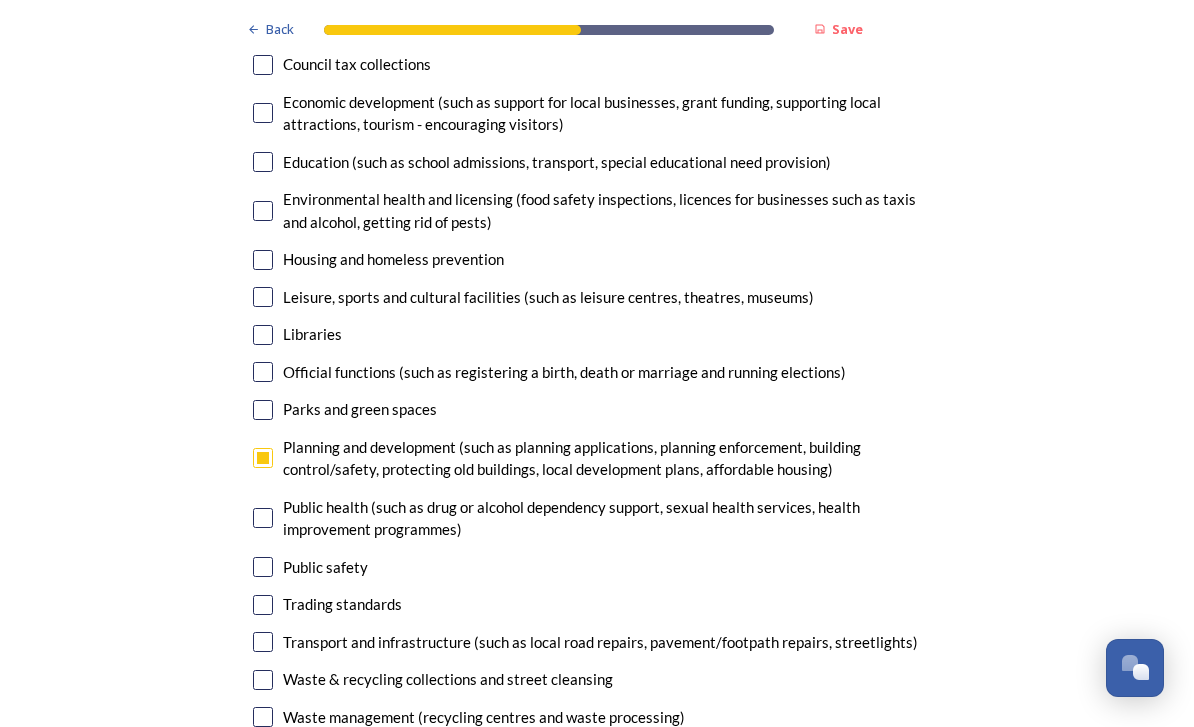 checkbox on "true" 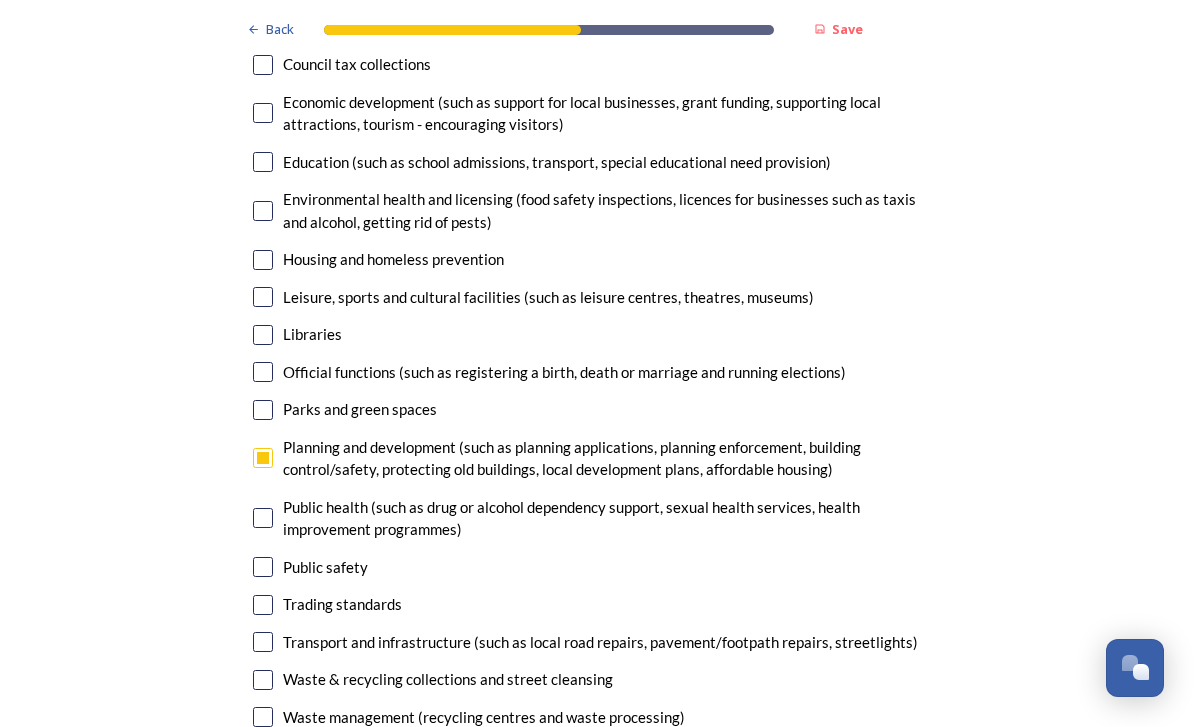 click on "Transport and infrastructure (such as local road repairs, pavement/footpath repairs, streetlights)" at bounding box center [600, 642] 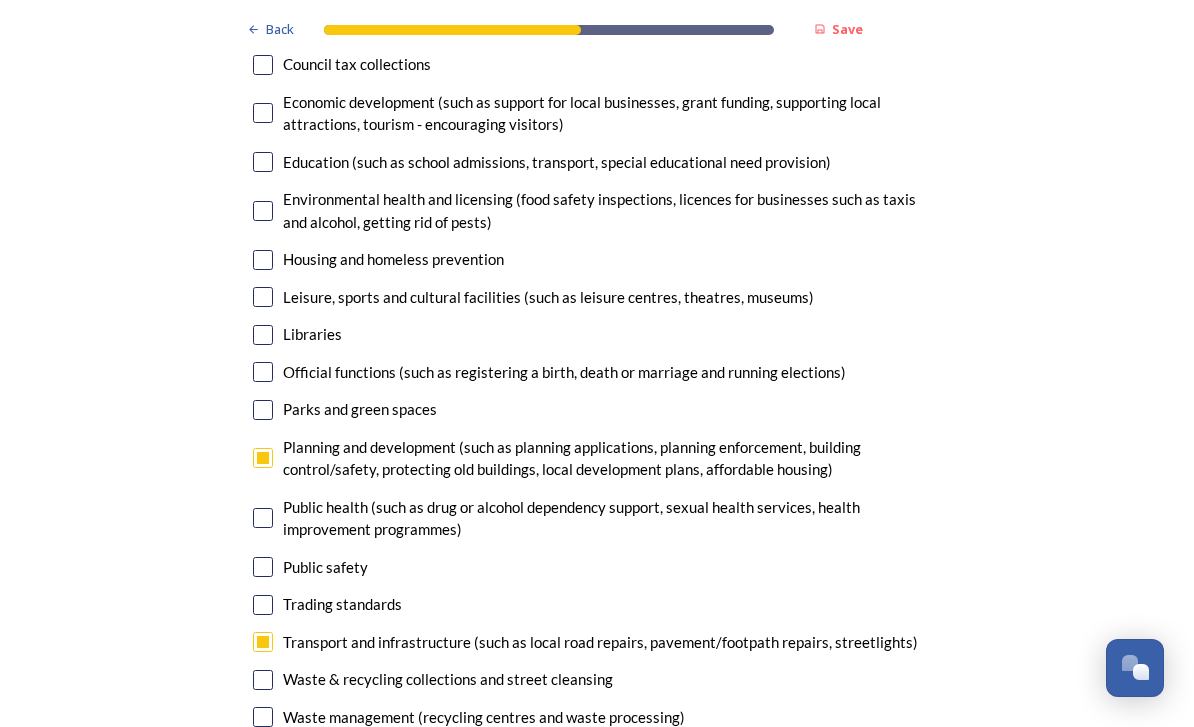 checkbox on "true" 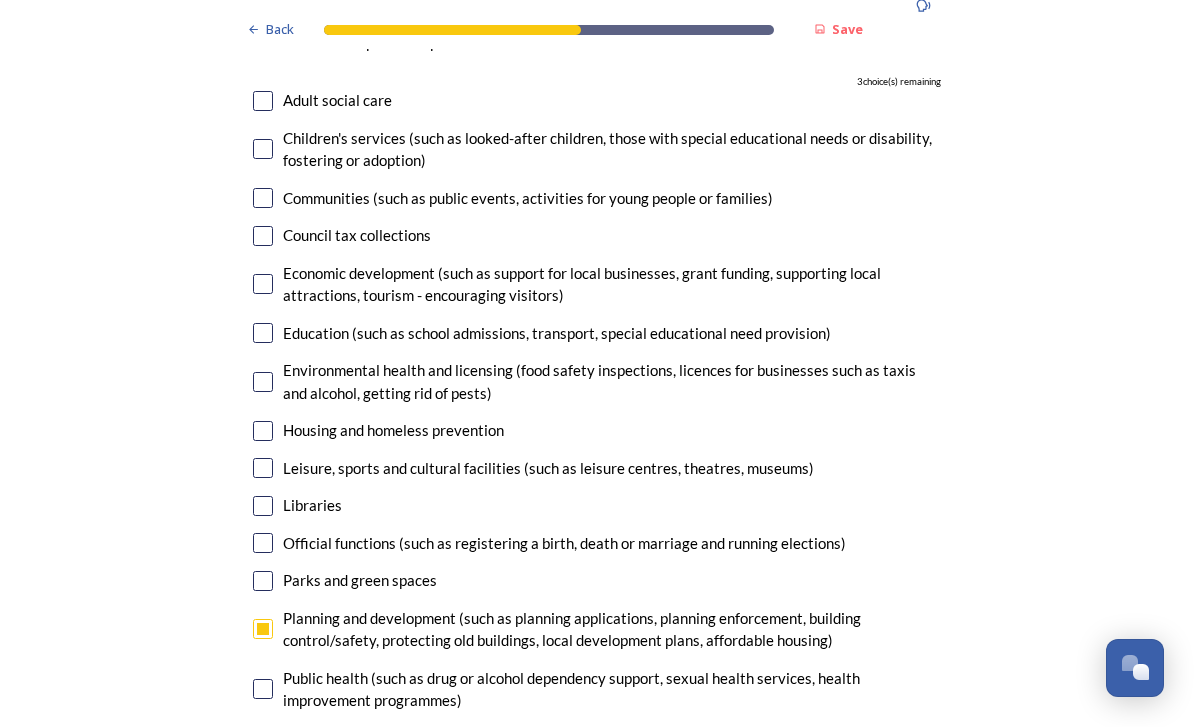 scroll, scrollTop: 4810, scrollLeft: 0, axis: vertical 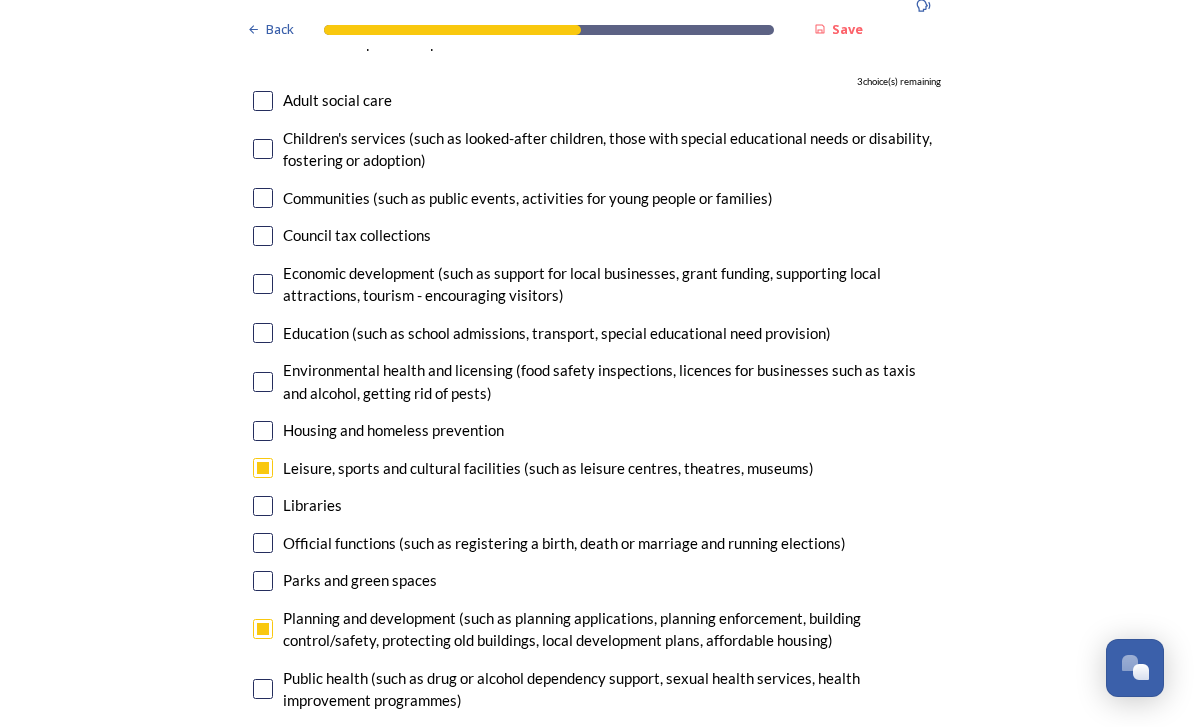 checkbox on "true" 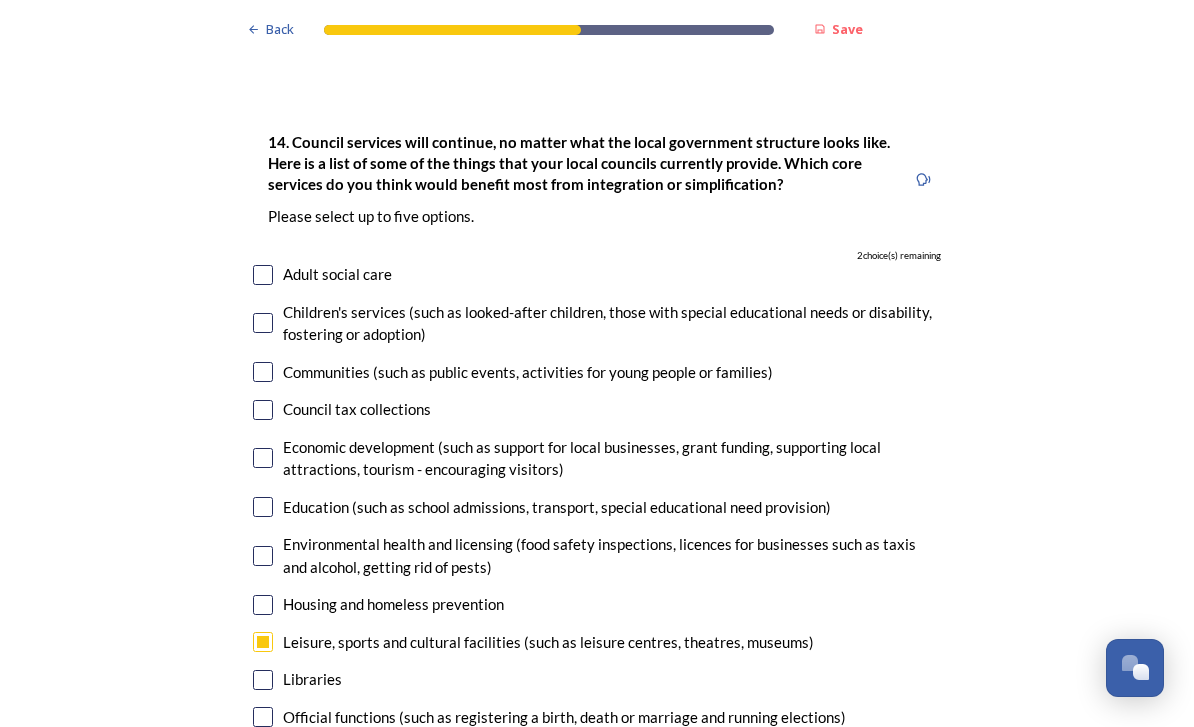 scroll, scrollTop: 4635, scrollLeft: 0, axis: vertical 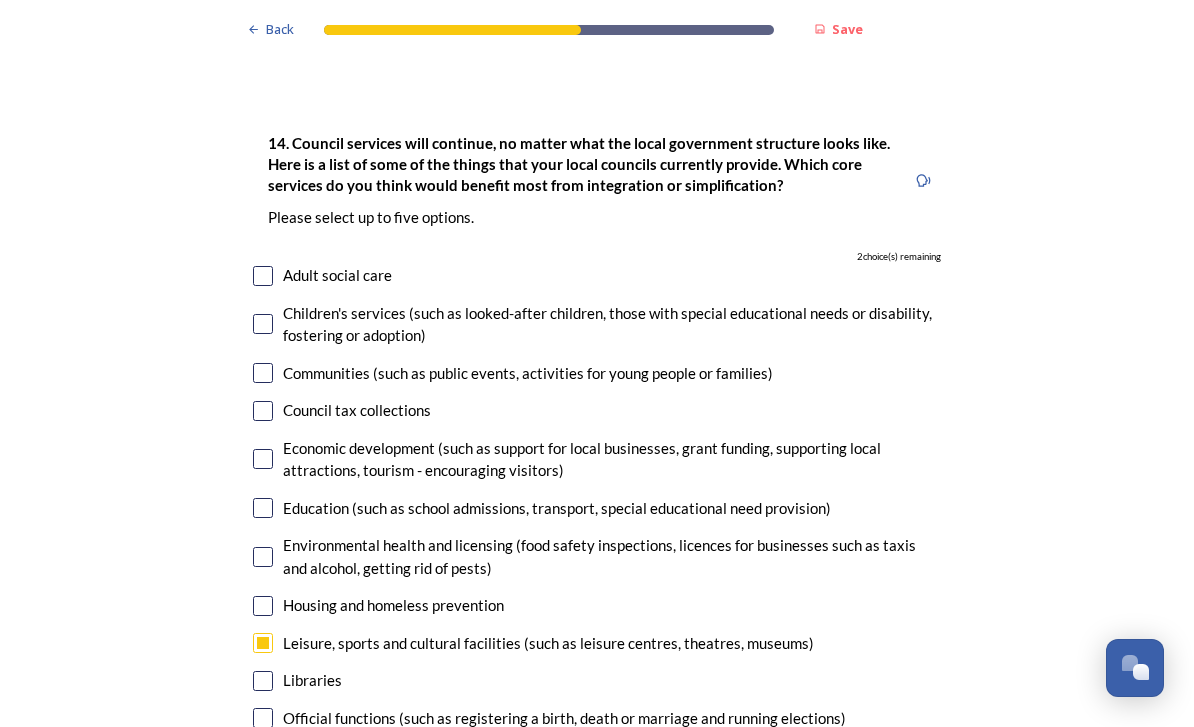 click on "Economic development (such as support for local businesses, grant funding, supporting local attractions, tourism - encouraging visitors)" at bounding box center [612, 459] 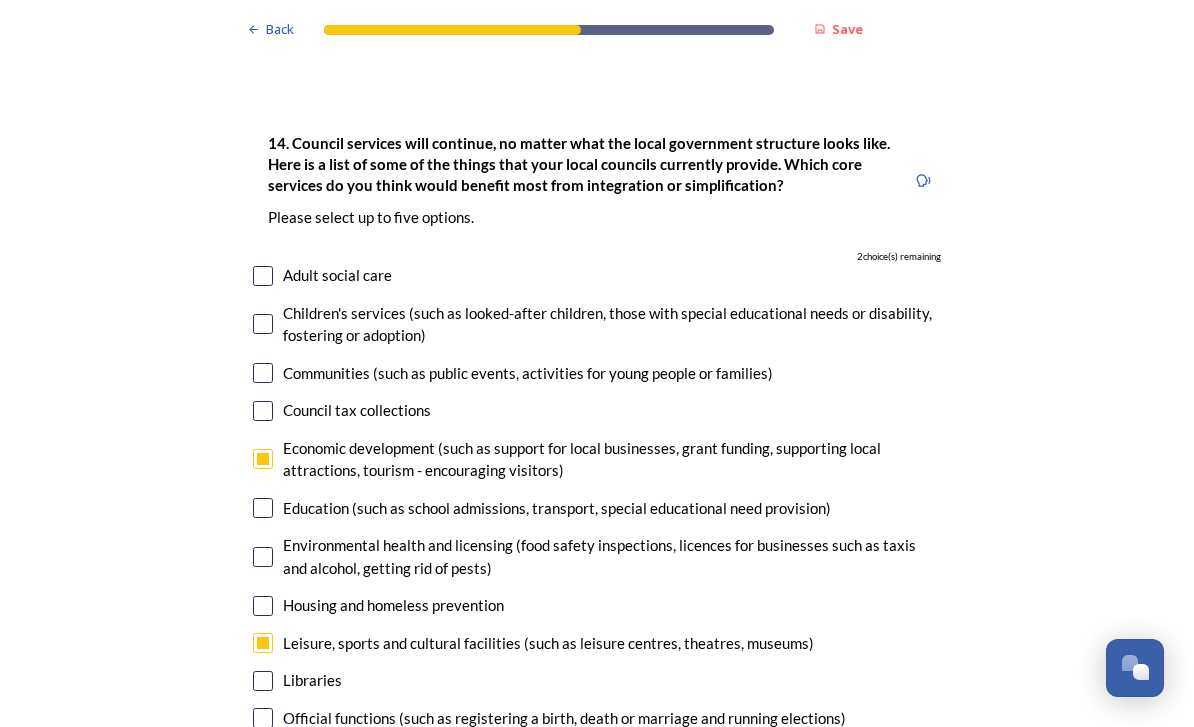 checkbox on "true" 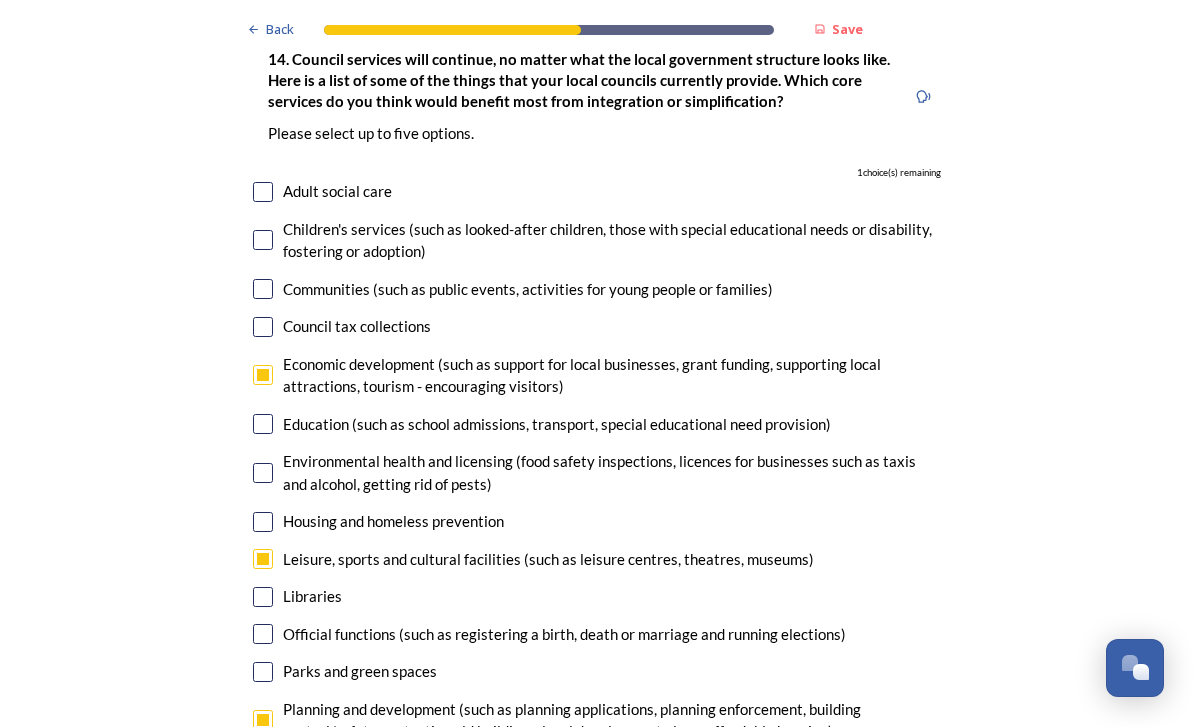 scroll, scrollTop: 4719, scrollLeft: 0, axis: vertical 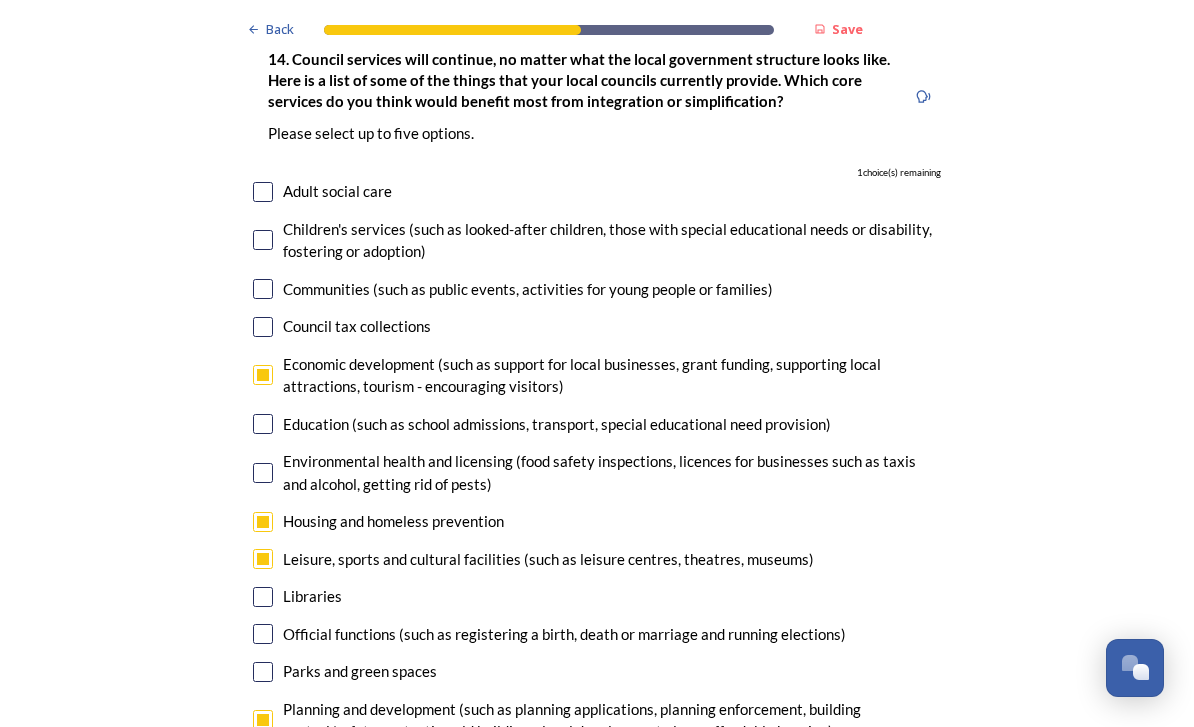 checkbox on "true" 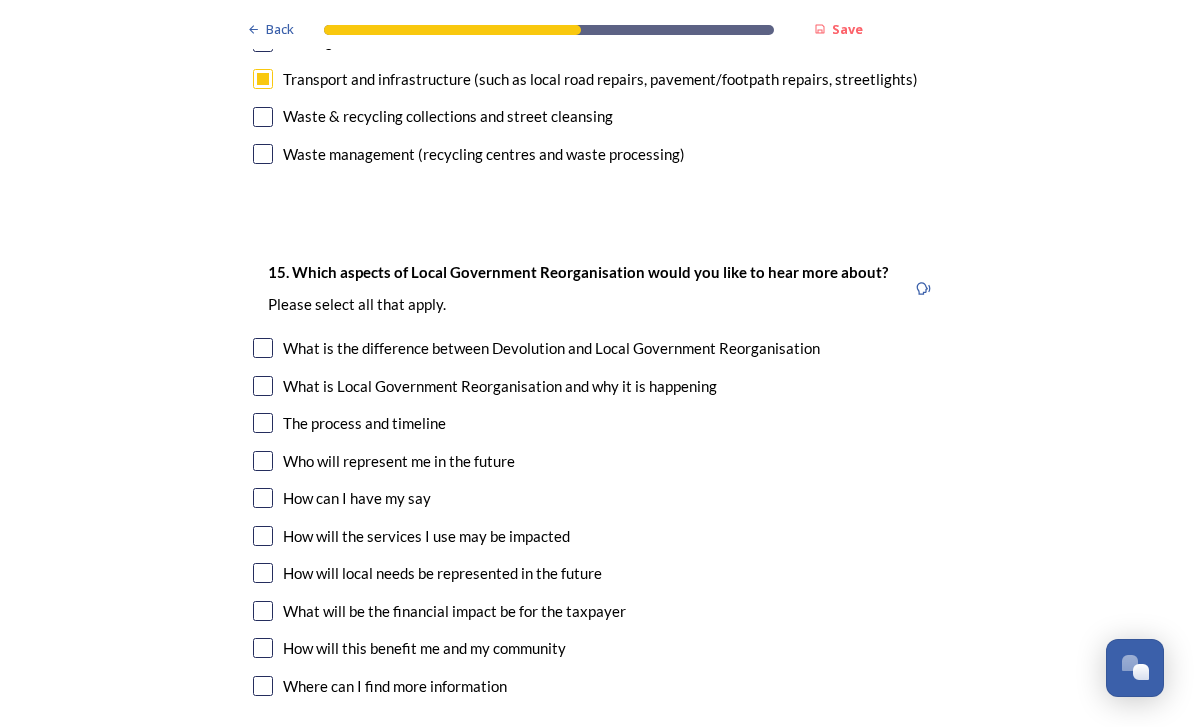 scroll, scrollTop: 5544, scrollLeft: 0, axis: vertical 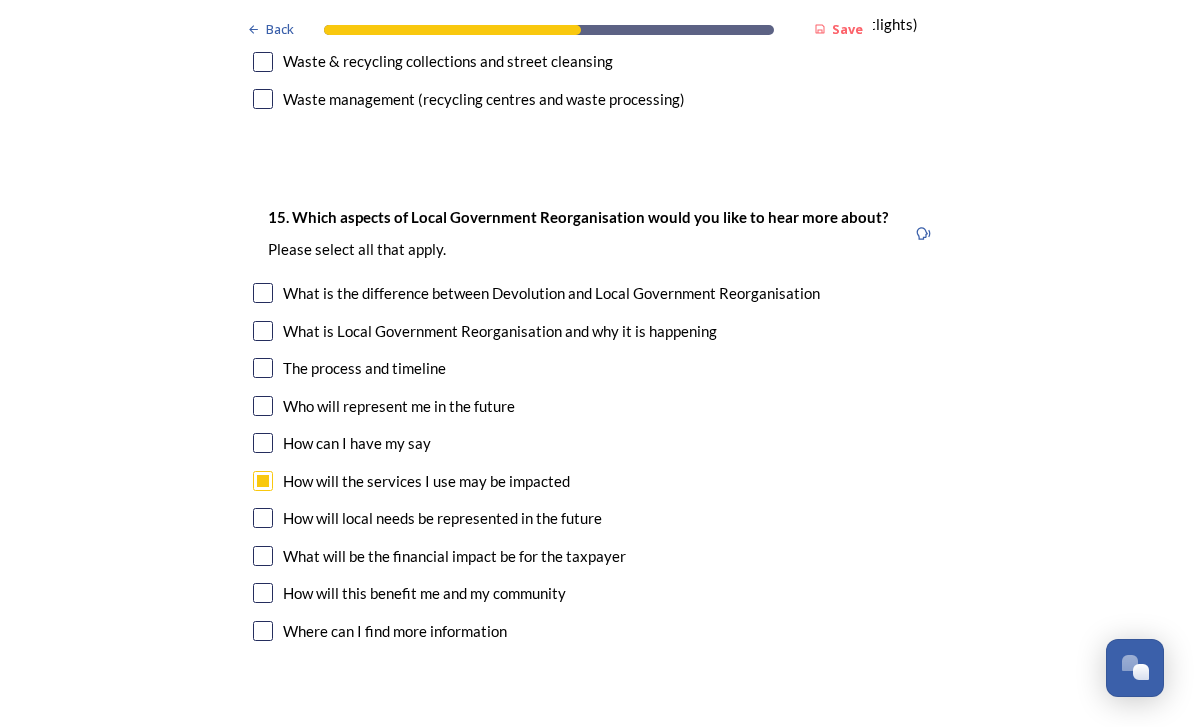 click at bounding box center (263, 556) 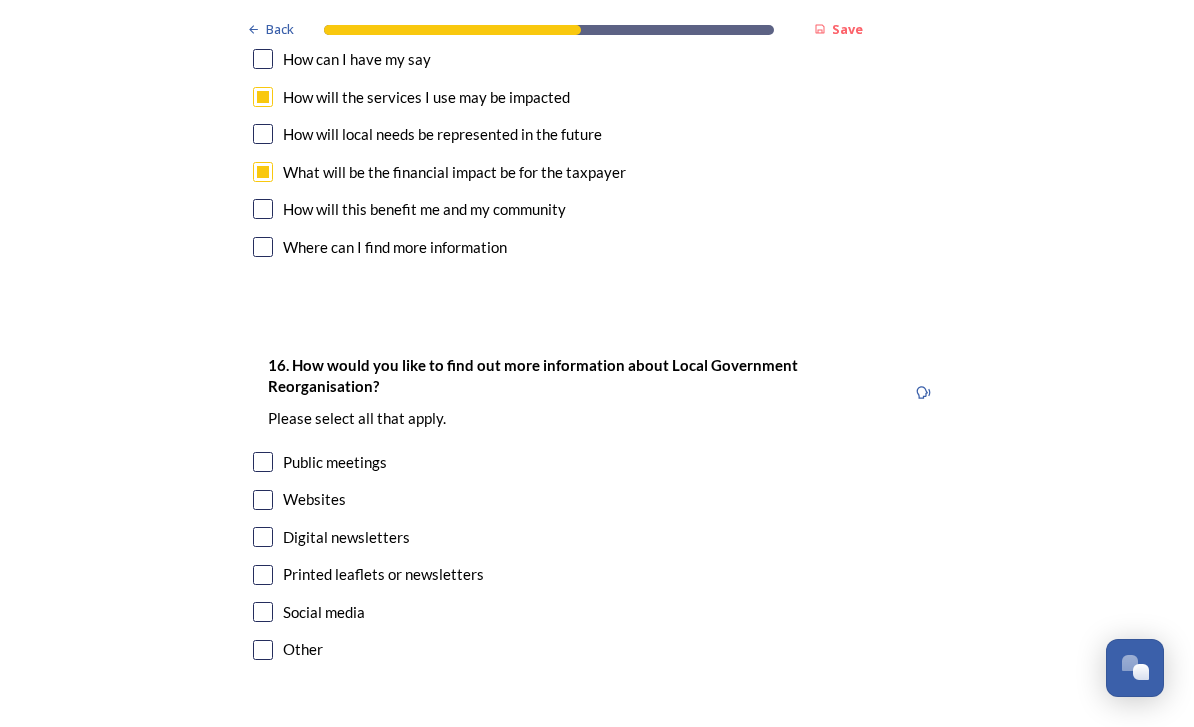 scroll, scrollTop: 5983, scrollLeft: 0, axis: vertical 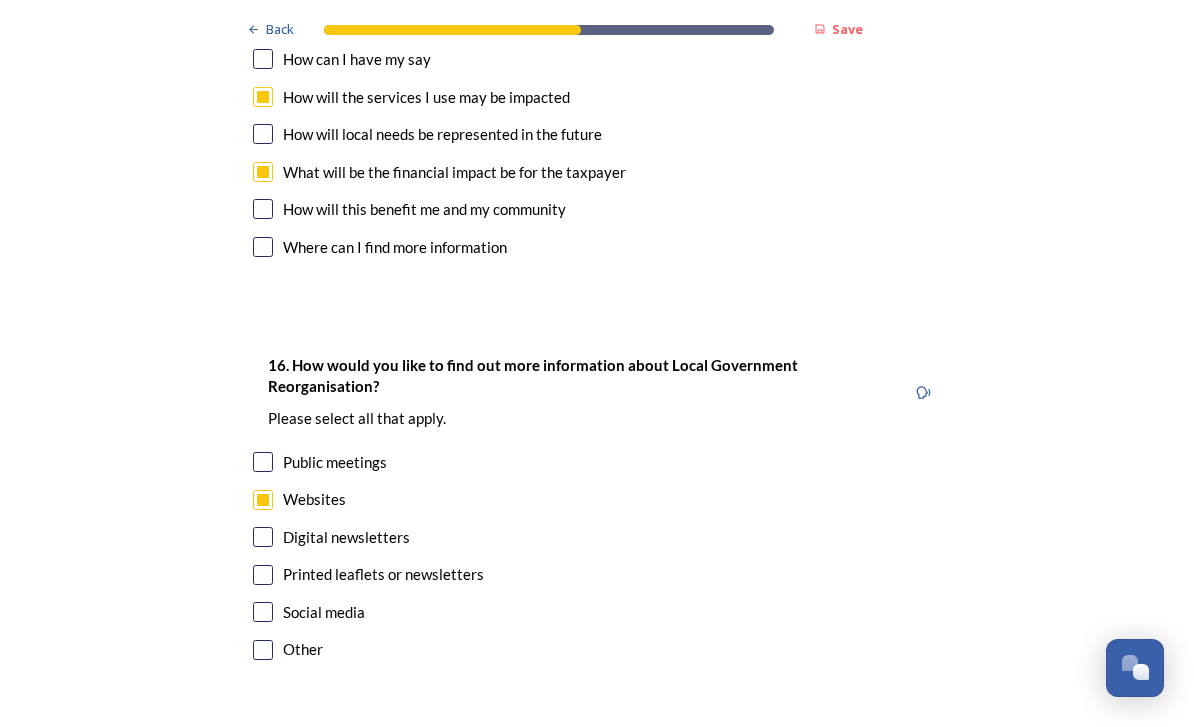 click at bounding box center [263, 537] 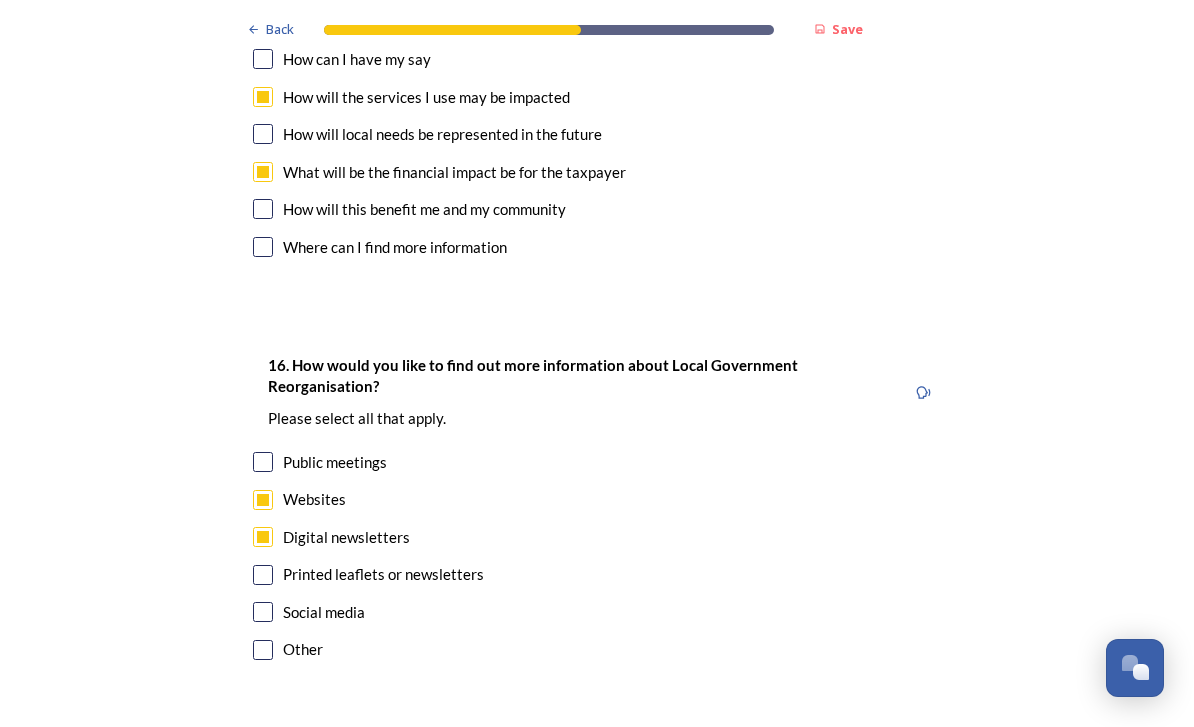 click at bounding box center (263, 612) 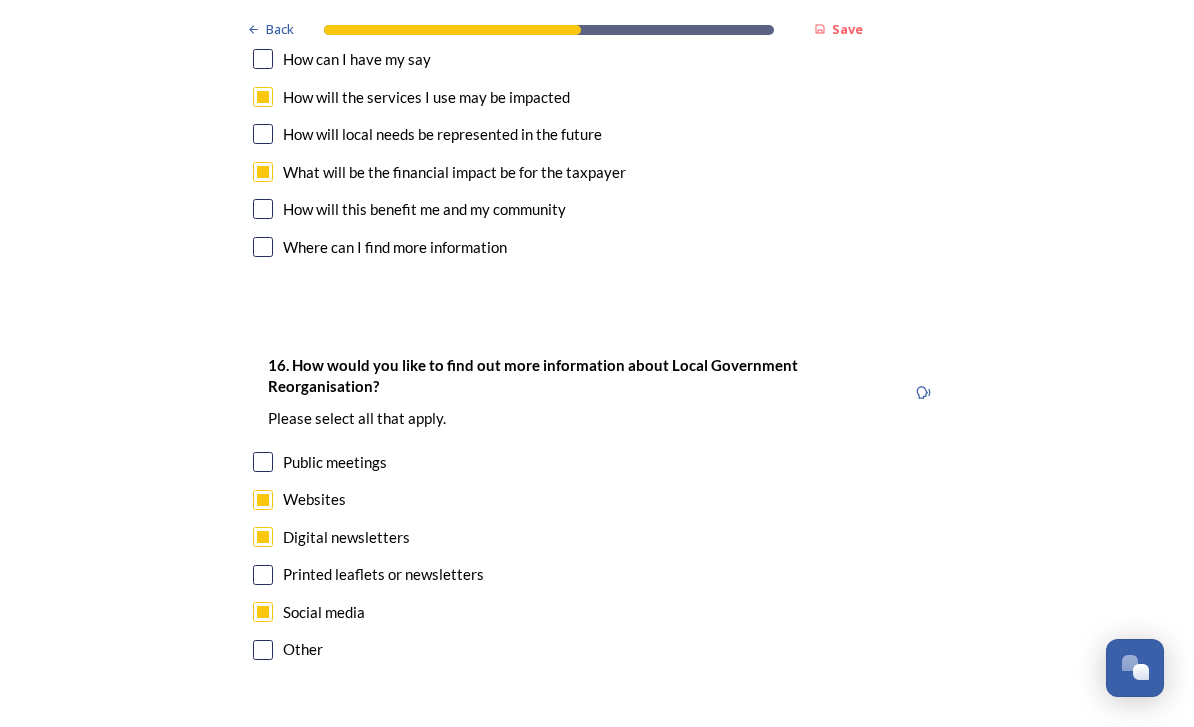 click on "Continue" at bounding box center (597, 760) 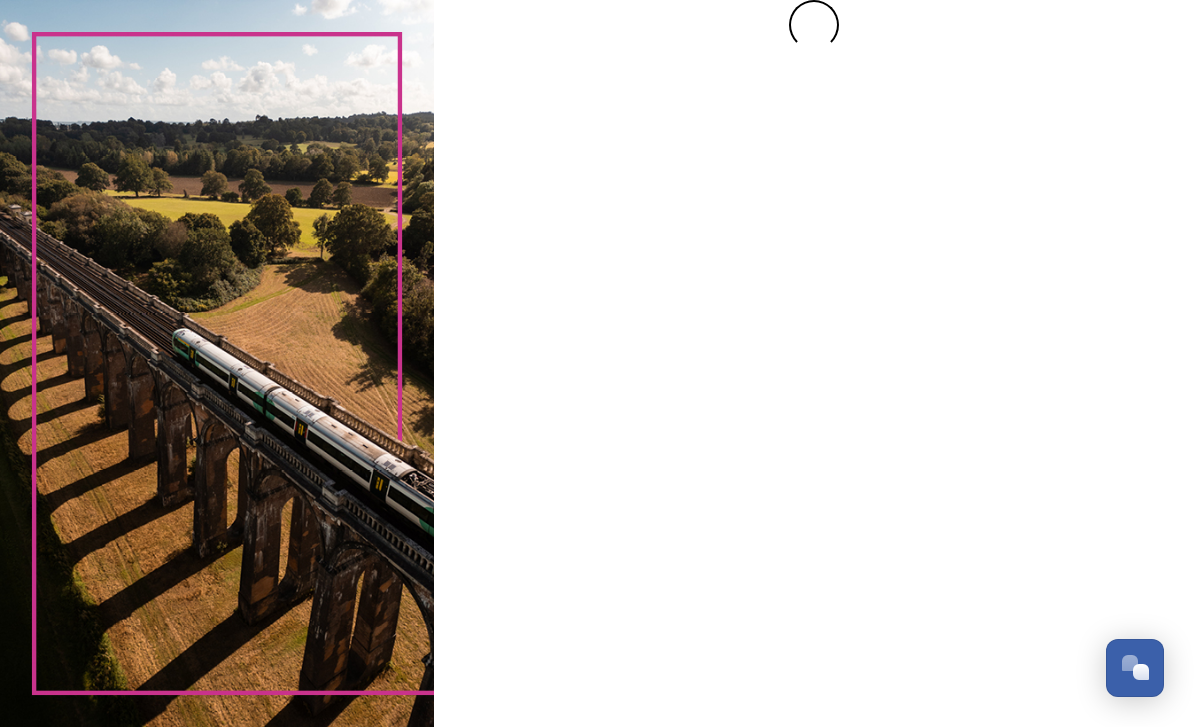 scroll, scrollTop: 0, scrollLeft: 0, axis: both 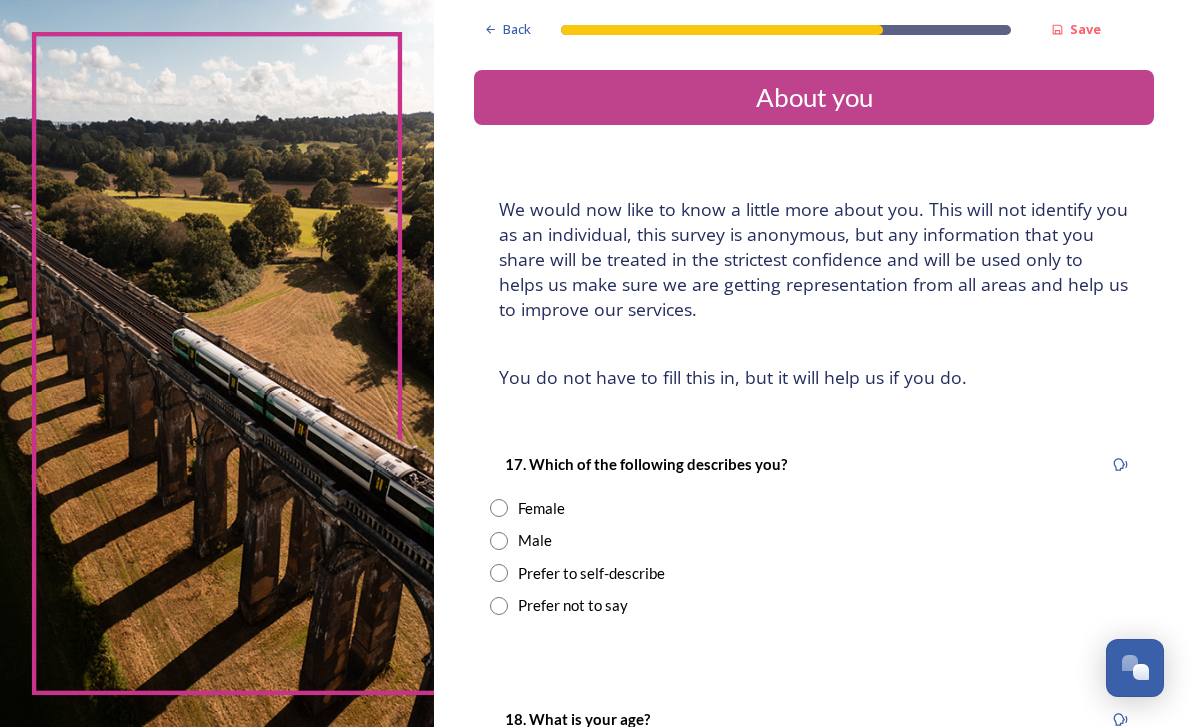 click on "Male" at bounding box center (535, 540) 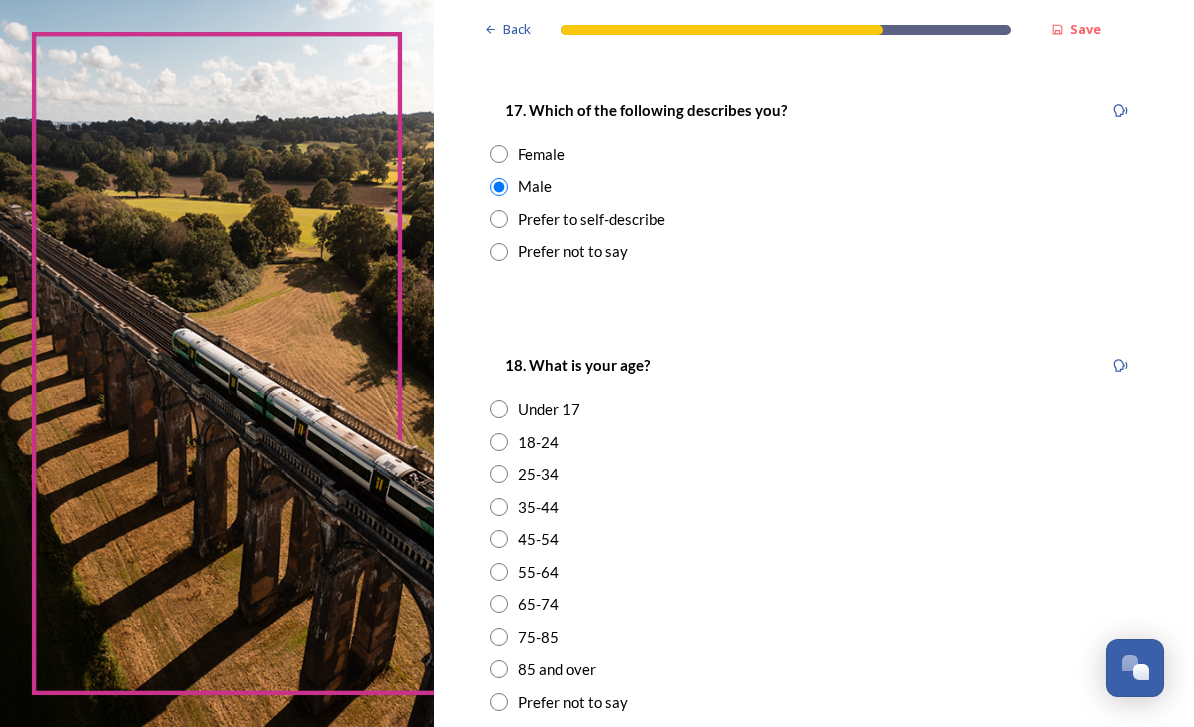 scroll, scrollTop: 363, scrollLeft: 0, axis: vertical 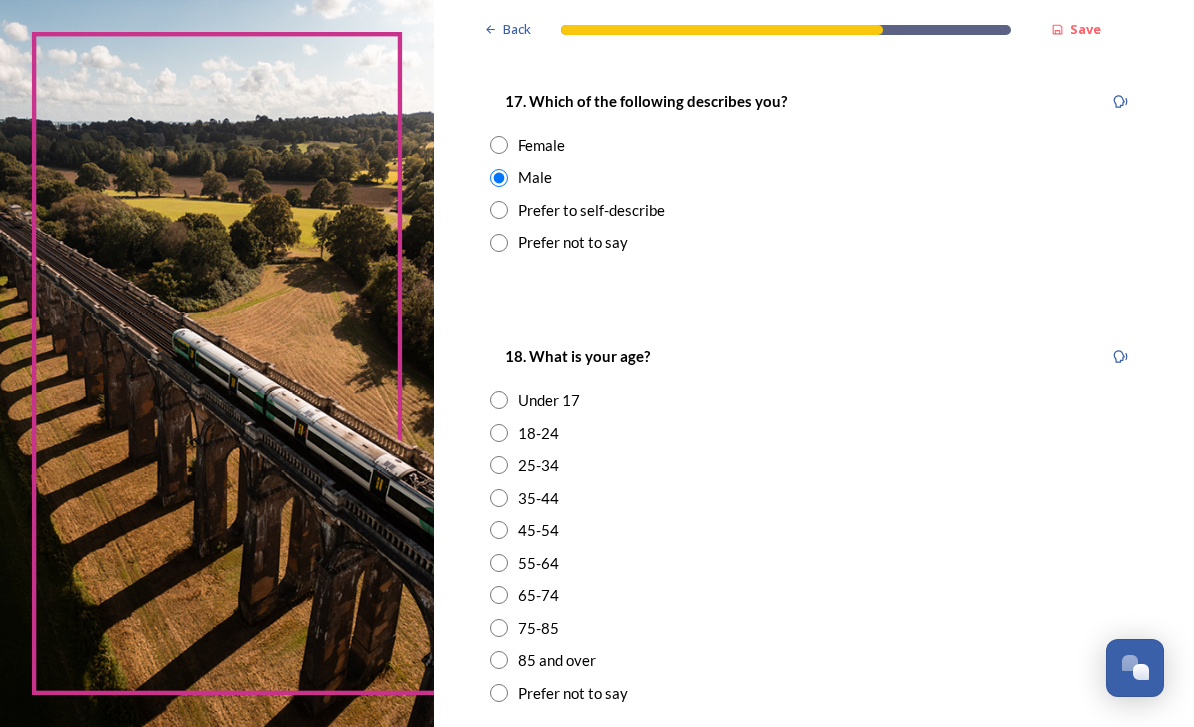 click on "55-64" at bounding box center [538, 563] 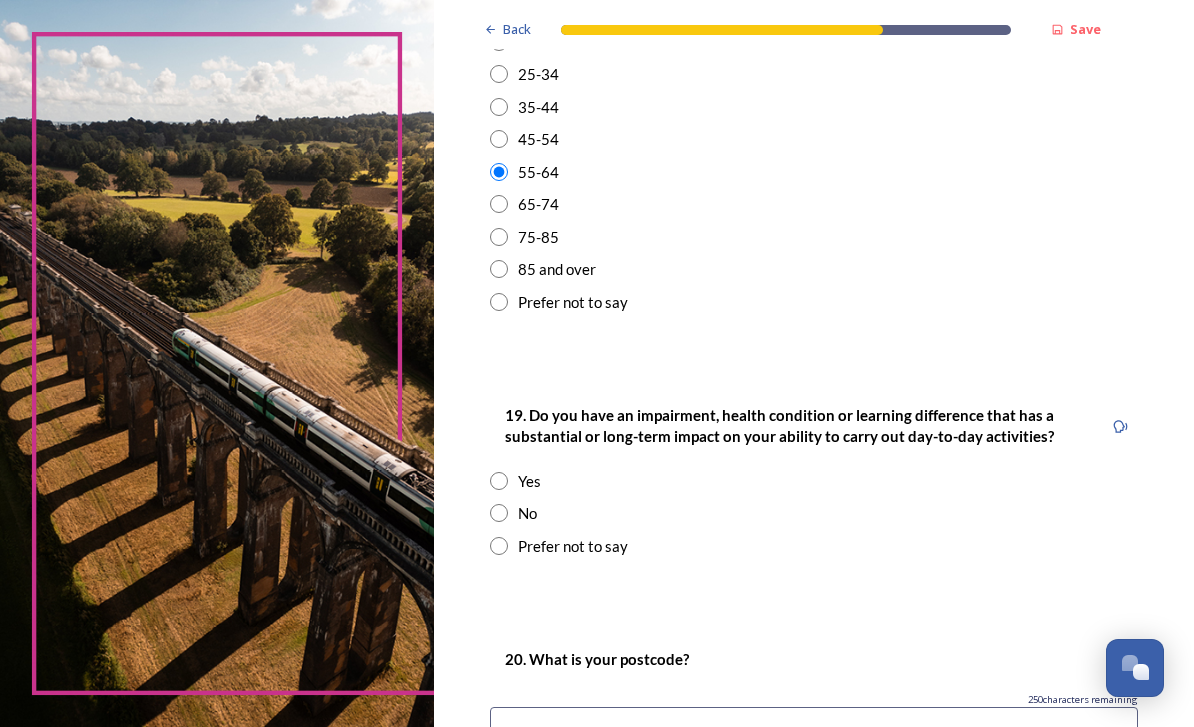 scroll, scrollTop: 758, scrollLeft: 0, axis: vertical 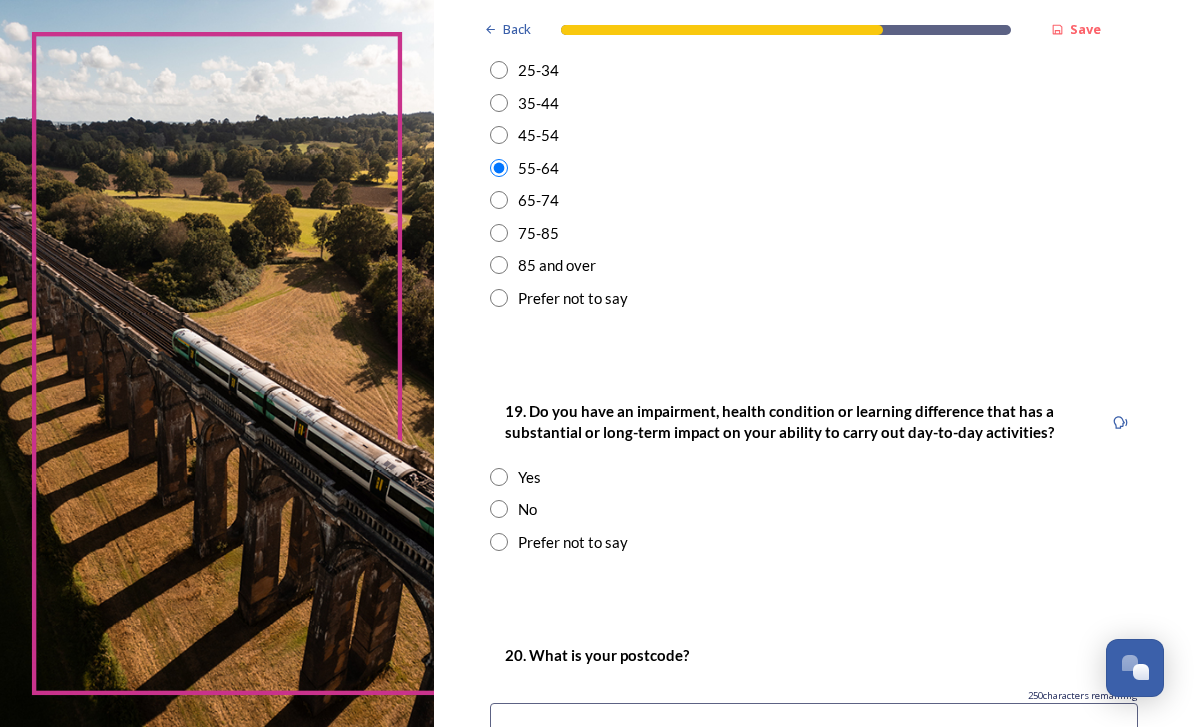 click on "No" at bounding box center [527, 509] 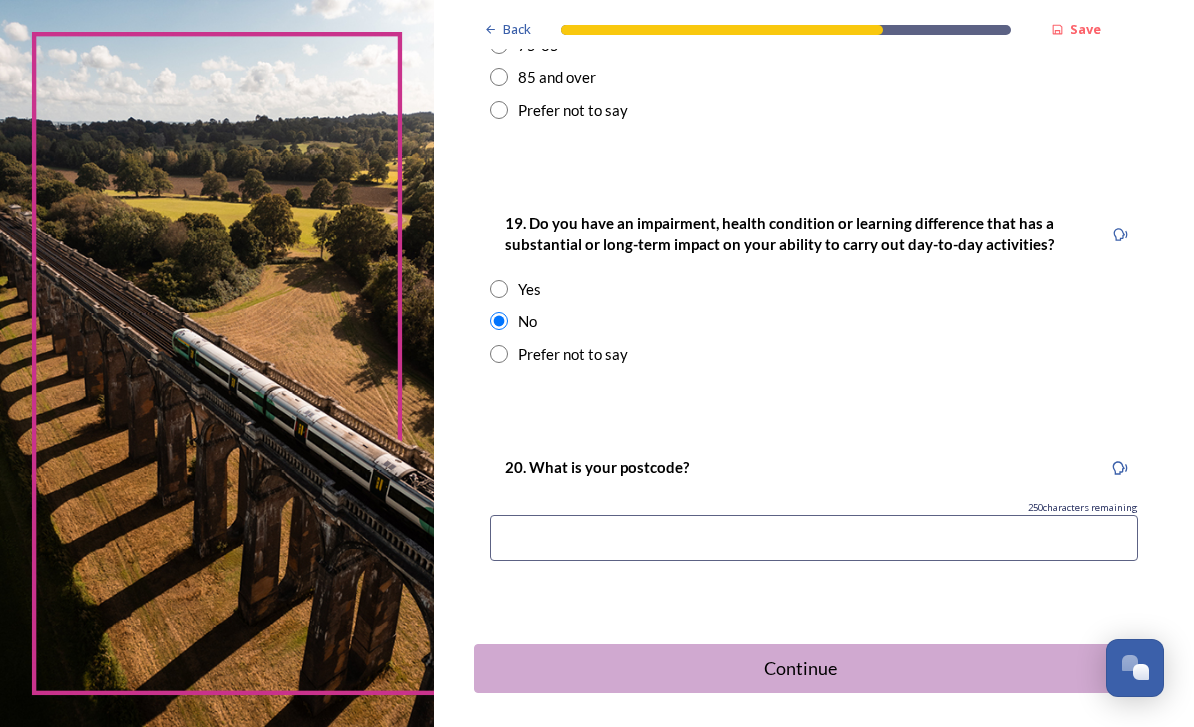 scroll, scrollTop: 945, scrollLeft: 0, axis: vertical 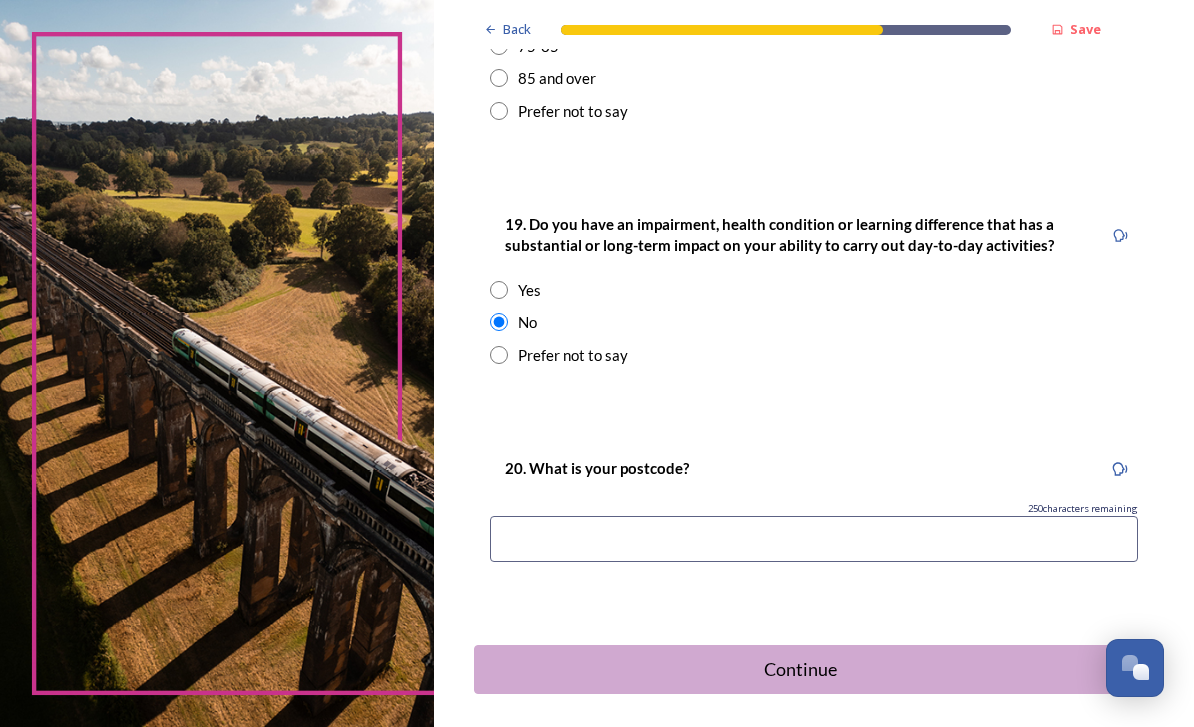click at bounding box center (814, 539) 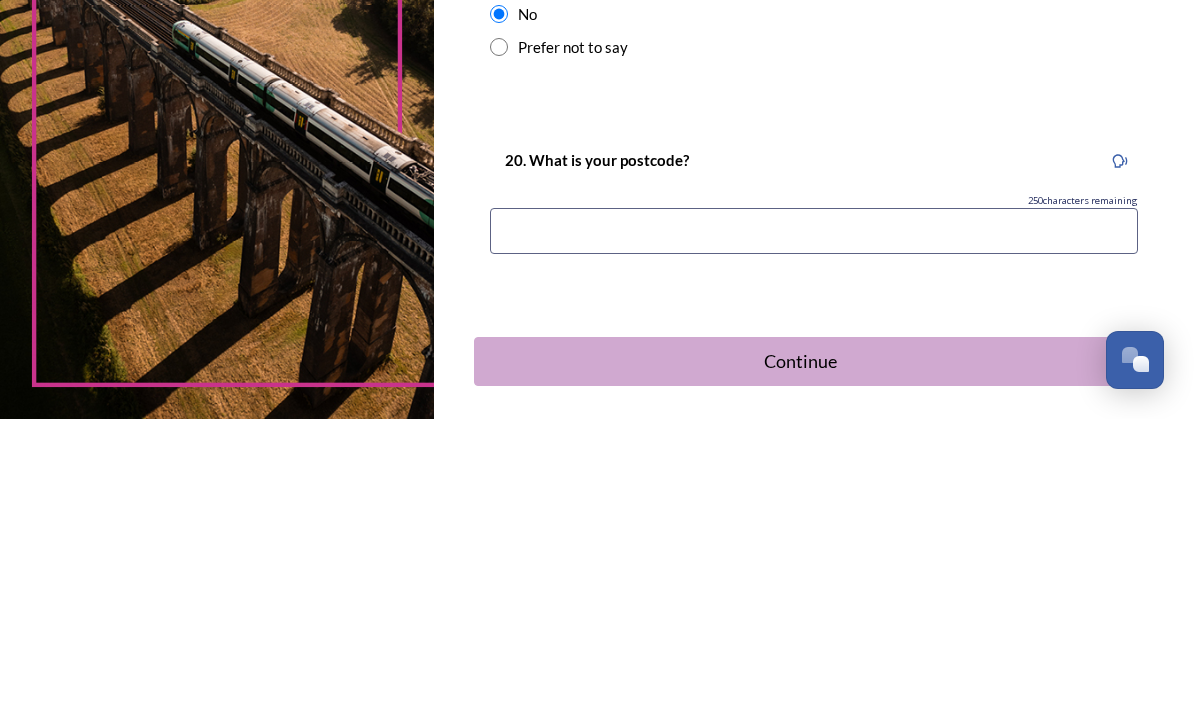type on "[POSTCODE]" 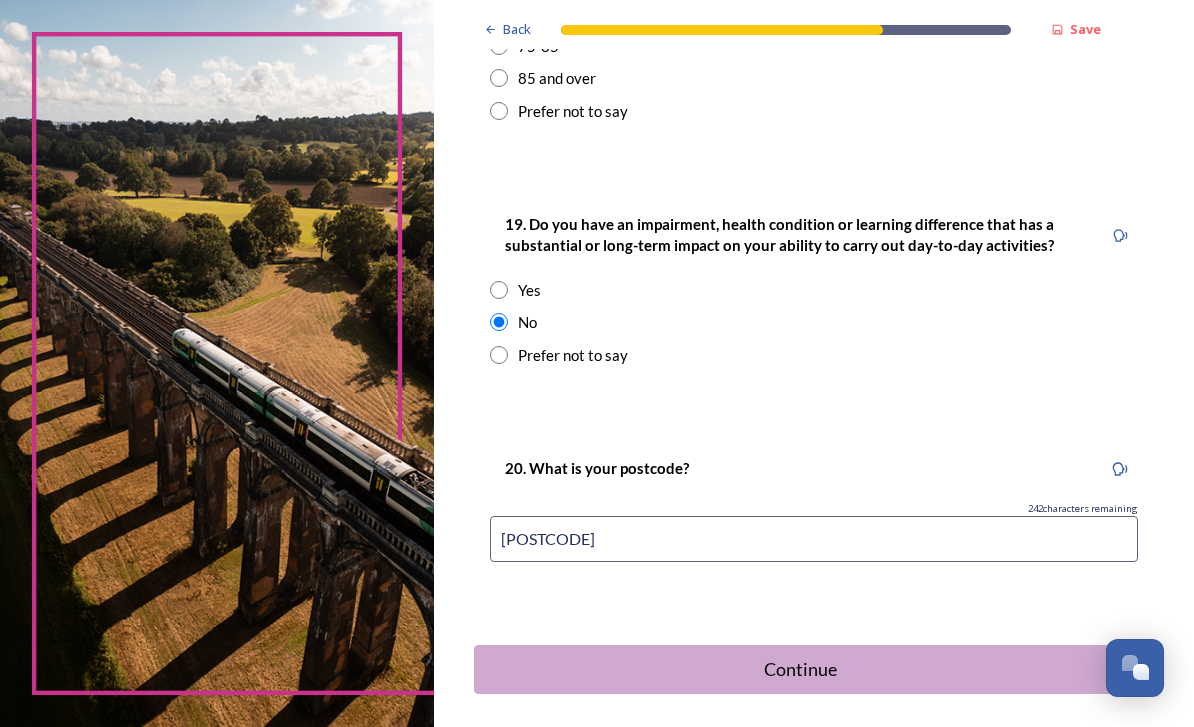 click on "Continue" at bounding box center [800, 669] 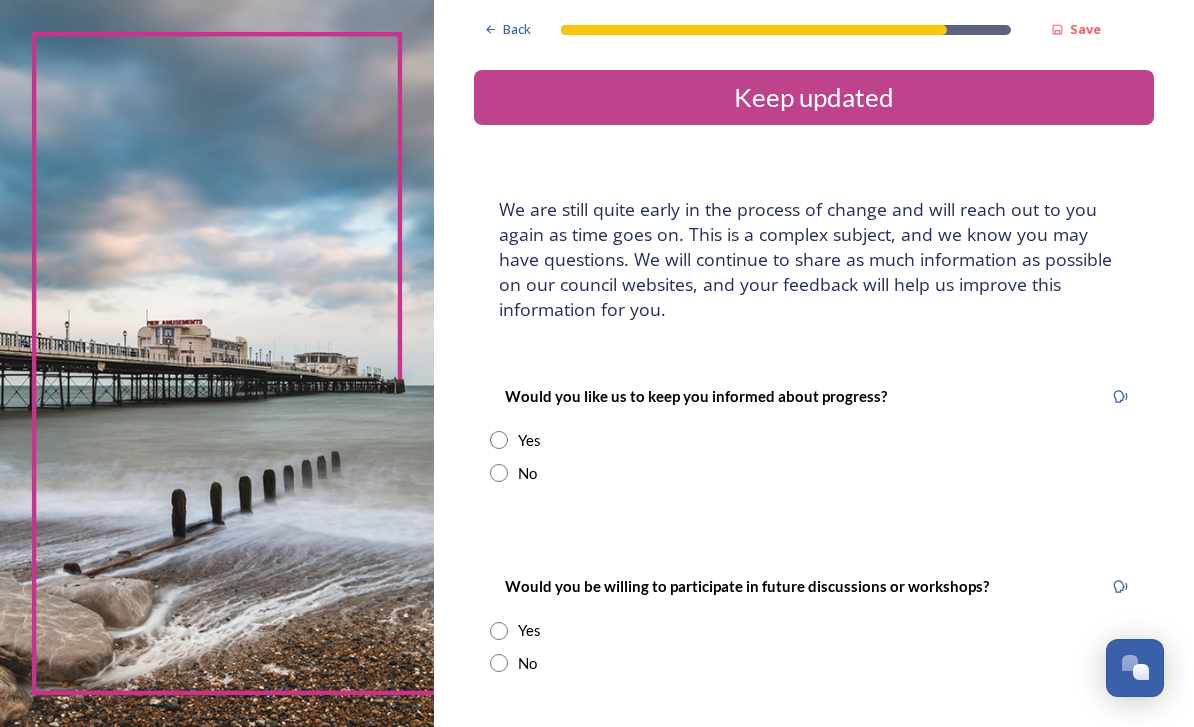scroll, scrollTop: 48, scrollLeft: 0, axis: vertical 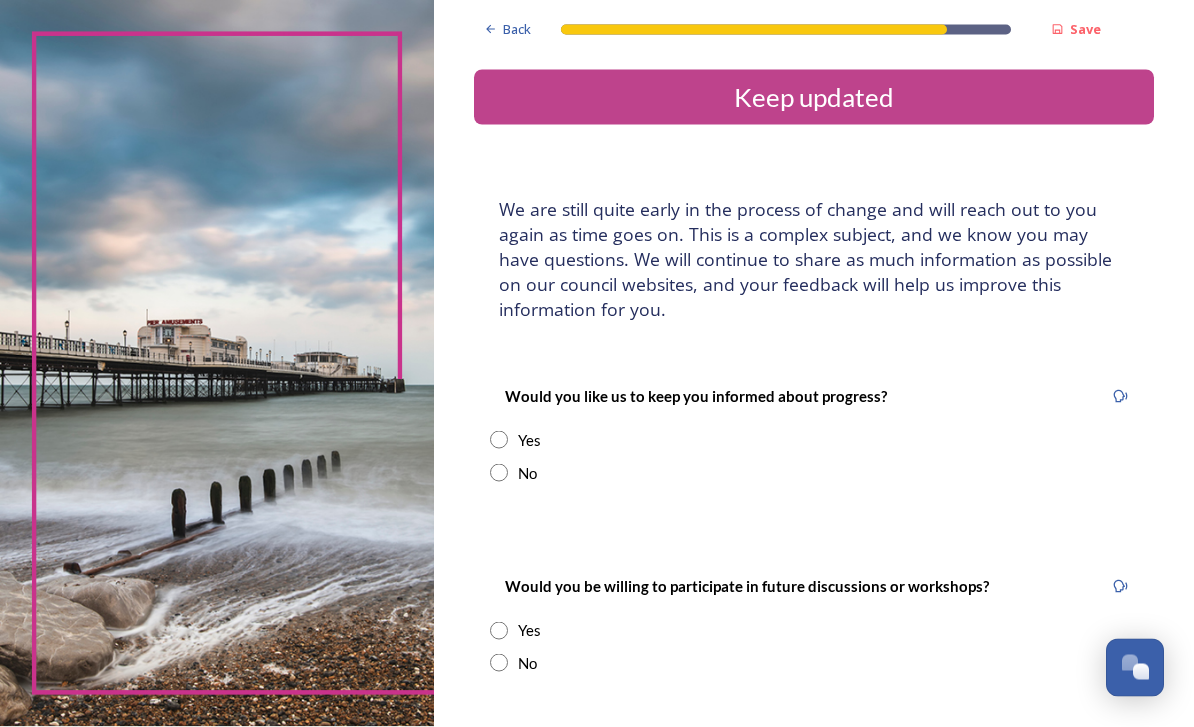 click on "Yes" at bounding box center [814, 440] 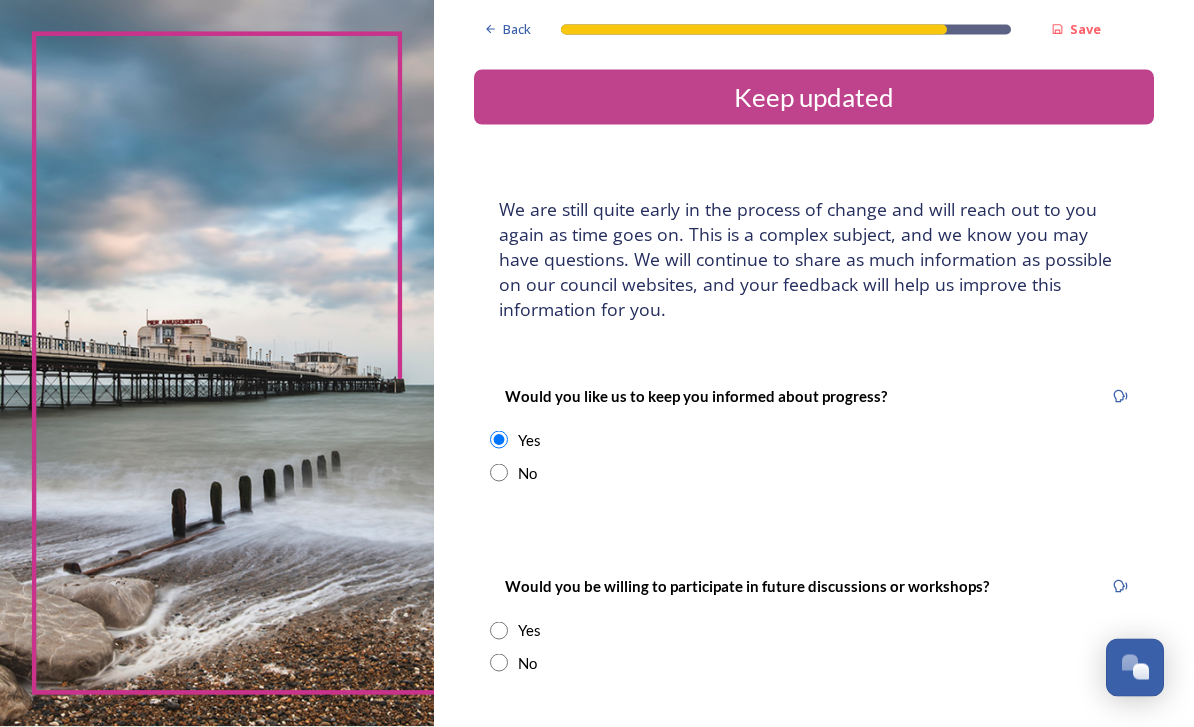 scroll, scrollTop: 49, scrollLeft: 0, axis: vertical 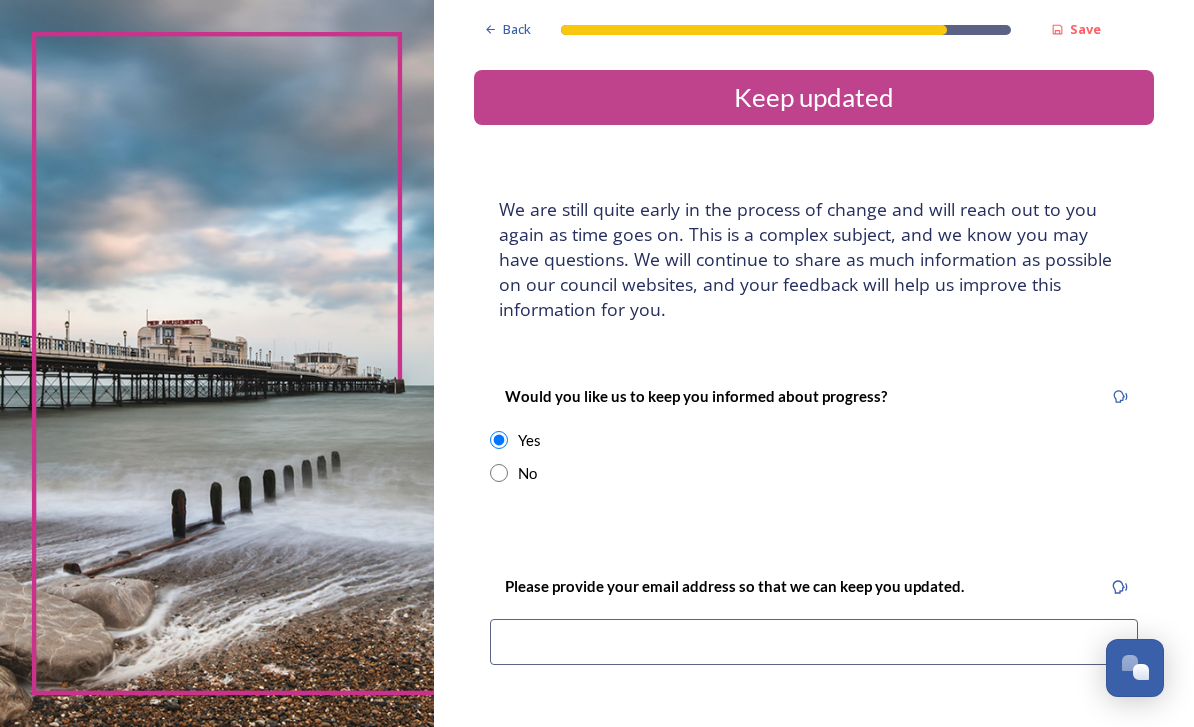 click at bounding box center [814, 642] 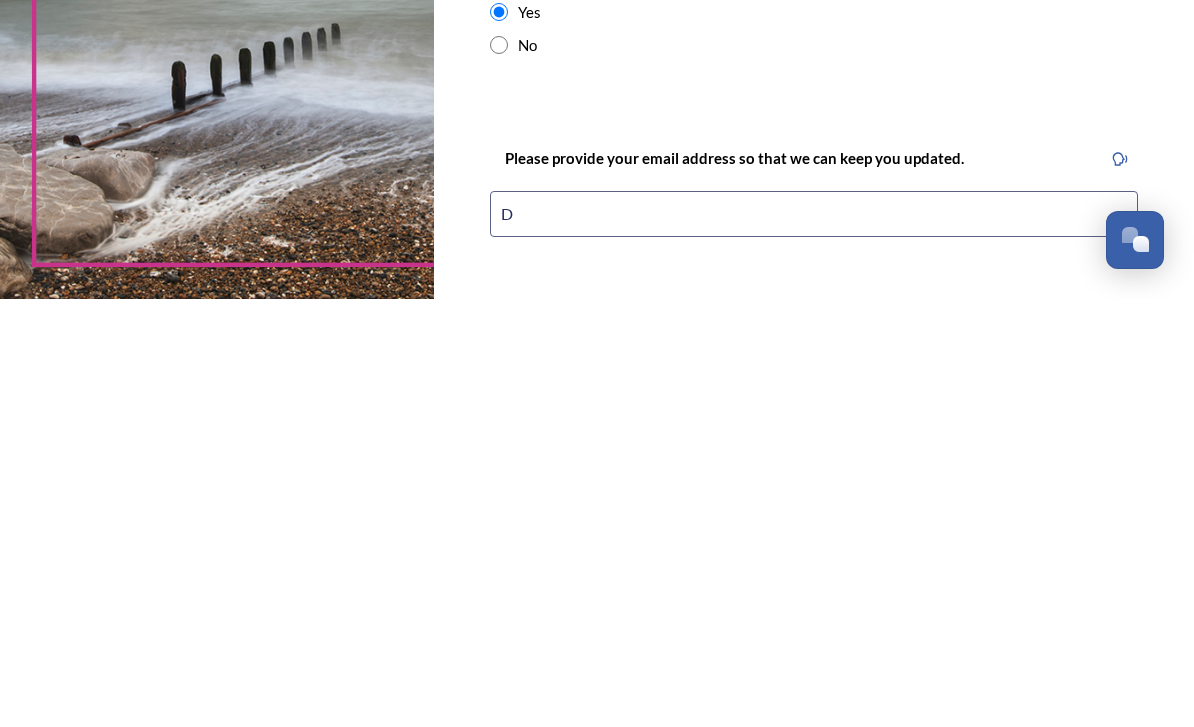 type on "De" 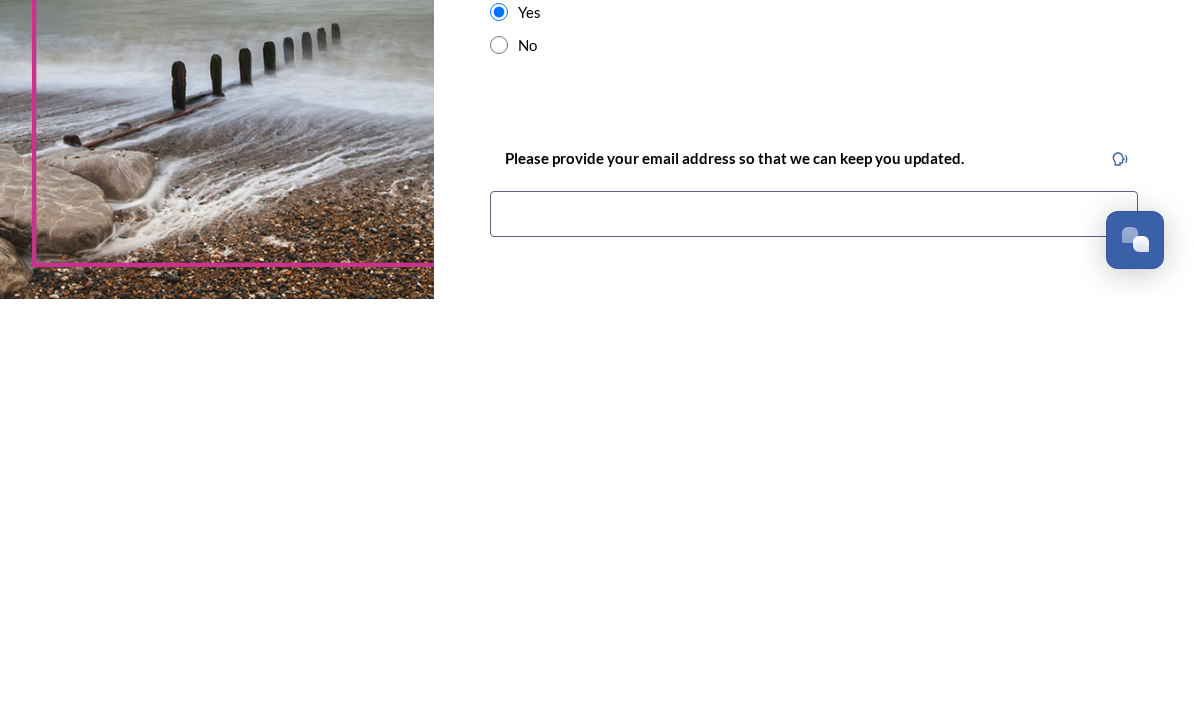 type on "[EMAIL]" 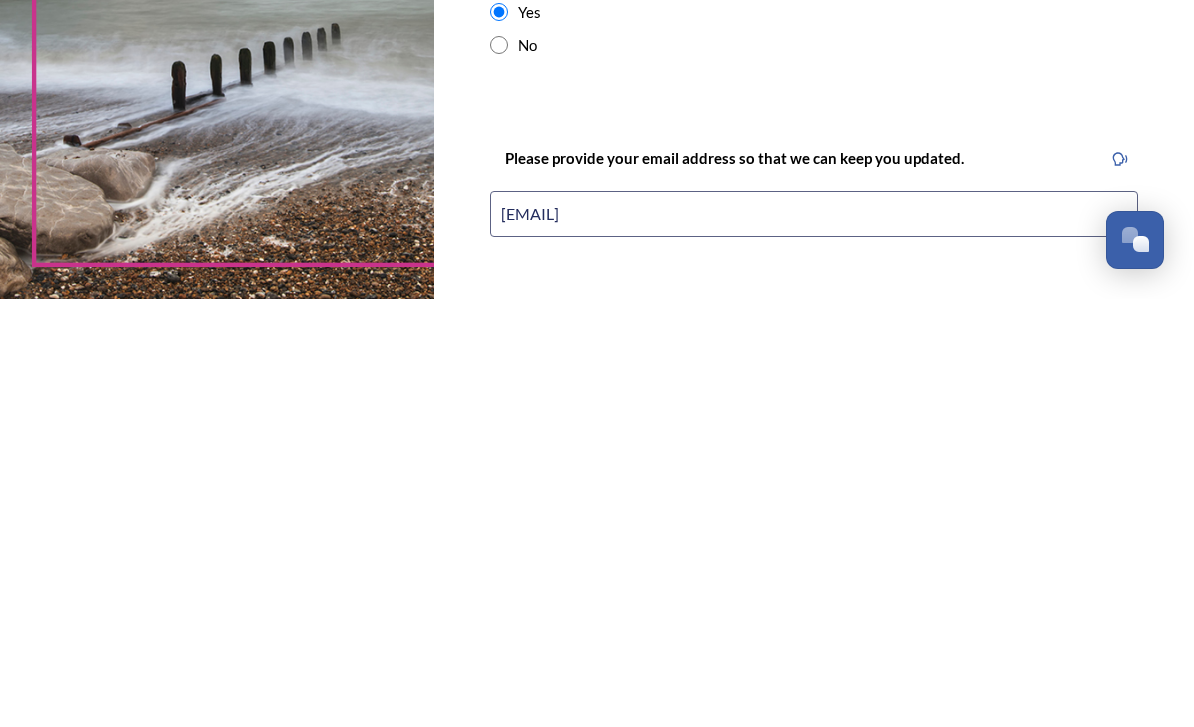 scroll, scrollTop: 64, scrollLeft: 0, axis: vertical 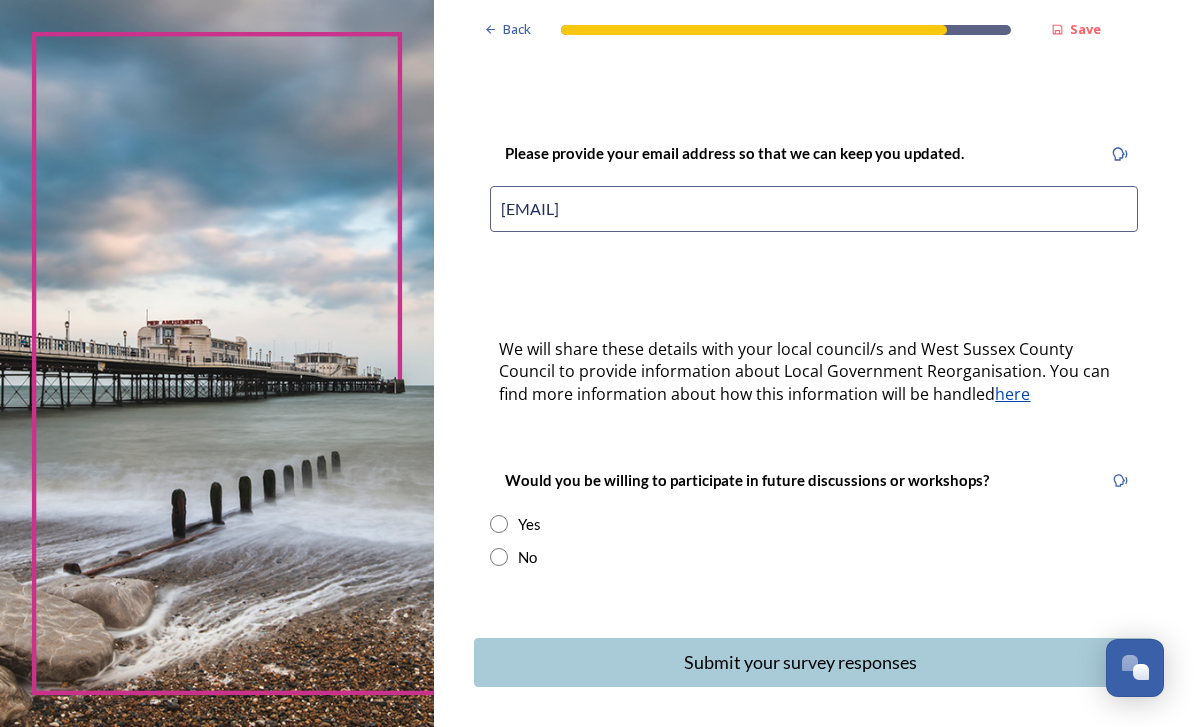 click at bounding box center [499, 557] 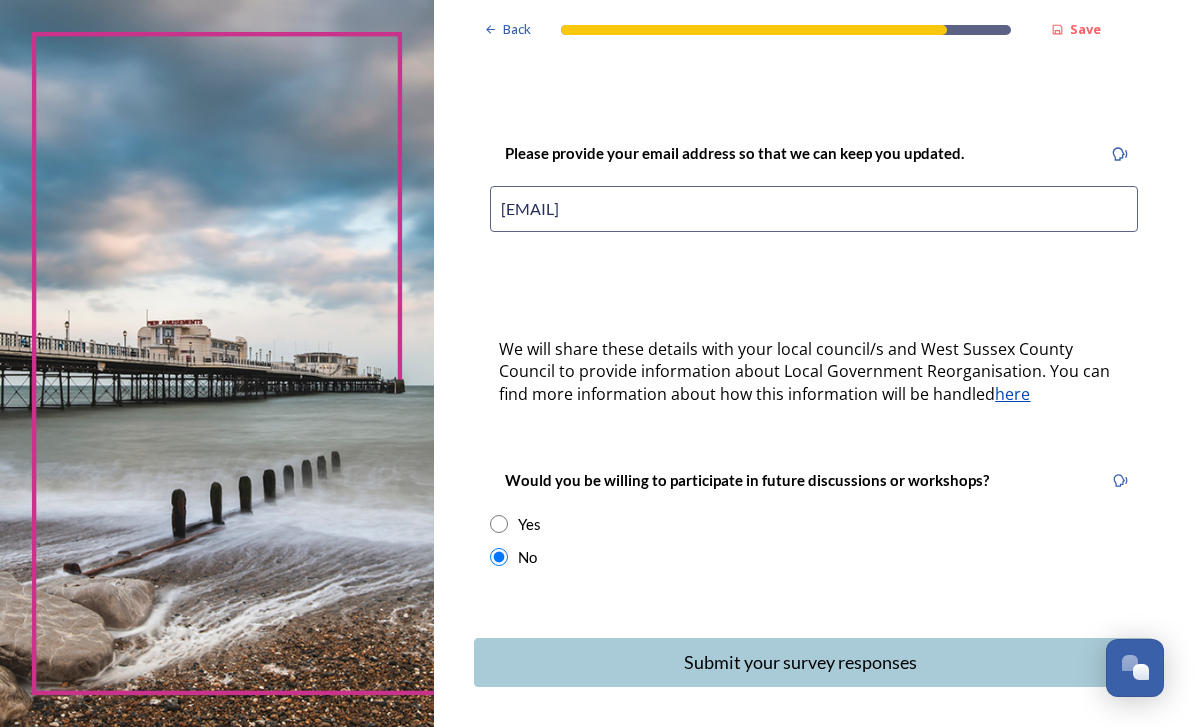 click on "Submit your survey responses" at bounding box center (800, 662) 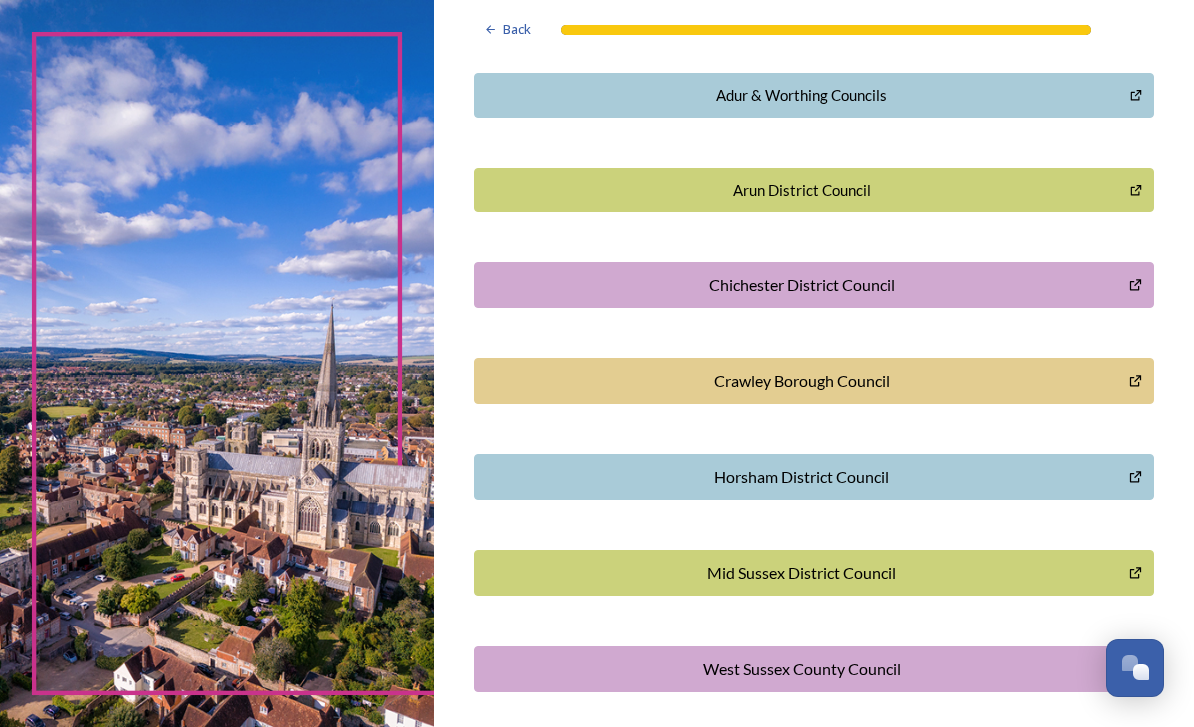 scroll, scrollTop: 479, scrollLeft: 0, axis: vertical 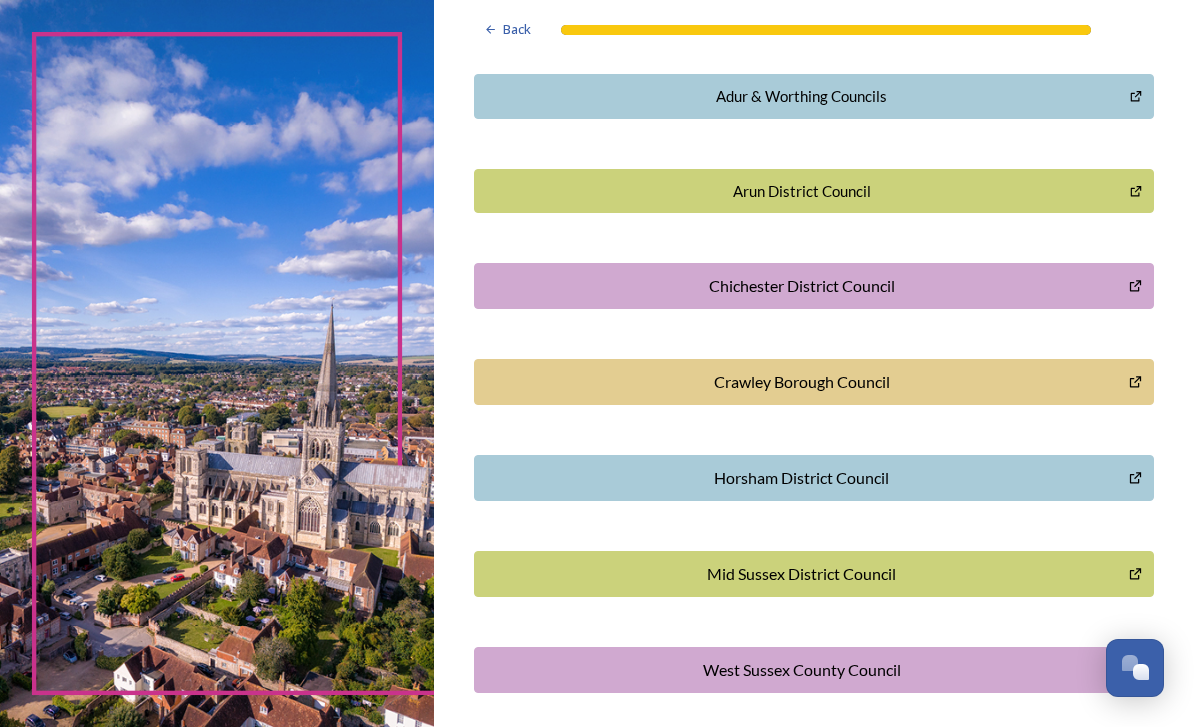 click on "Mid Sussex District Council" at bounding box center (801, 574) 